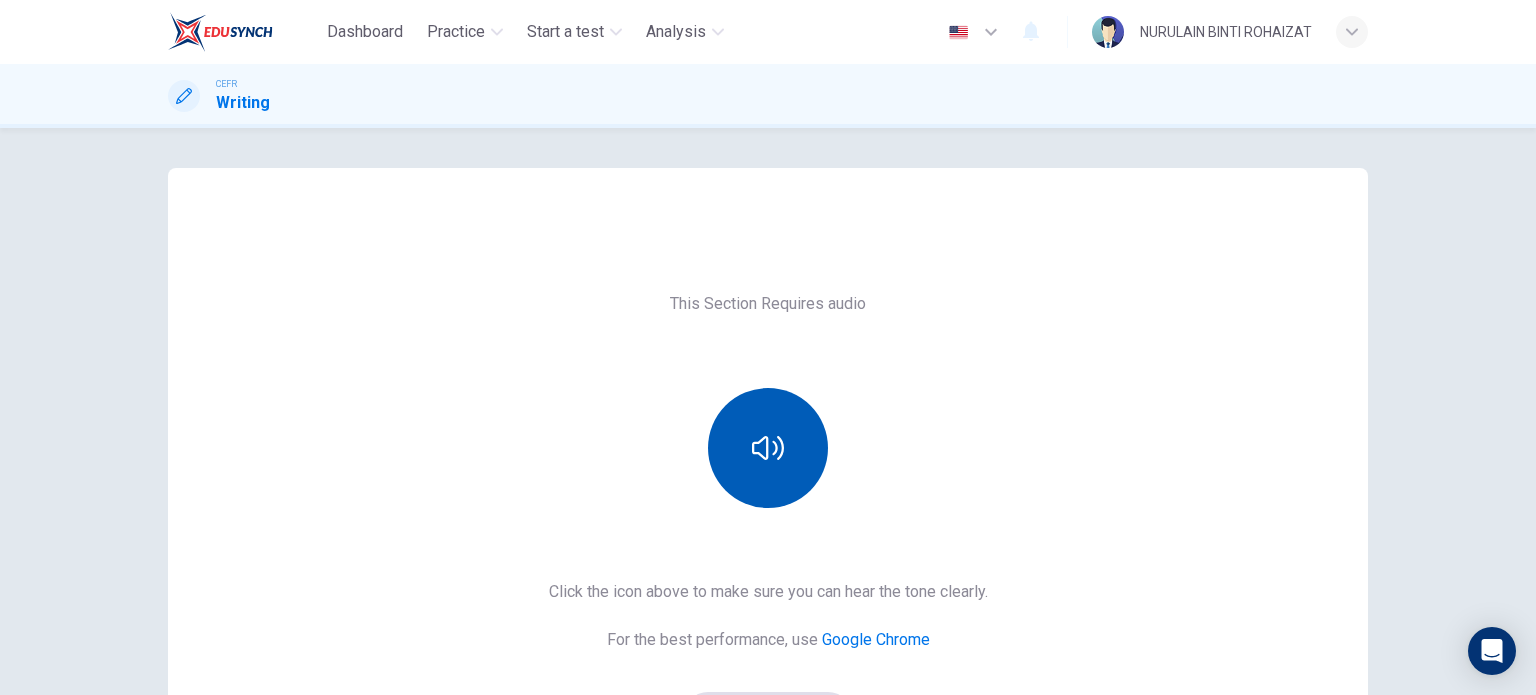 scroll, scrollTop: 0, scrollLeft: 0, axis: both 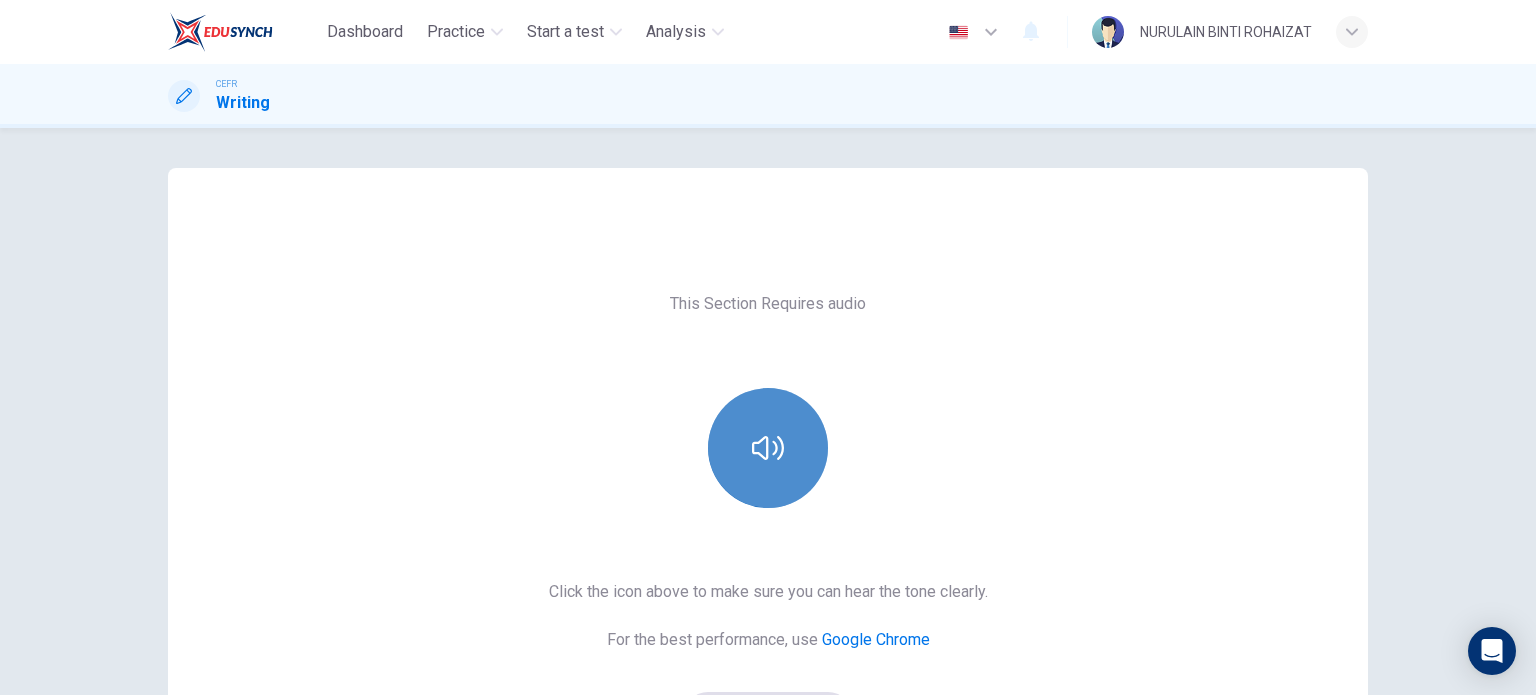 click at bounding box center [768, 448] 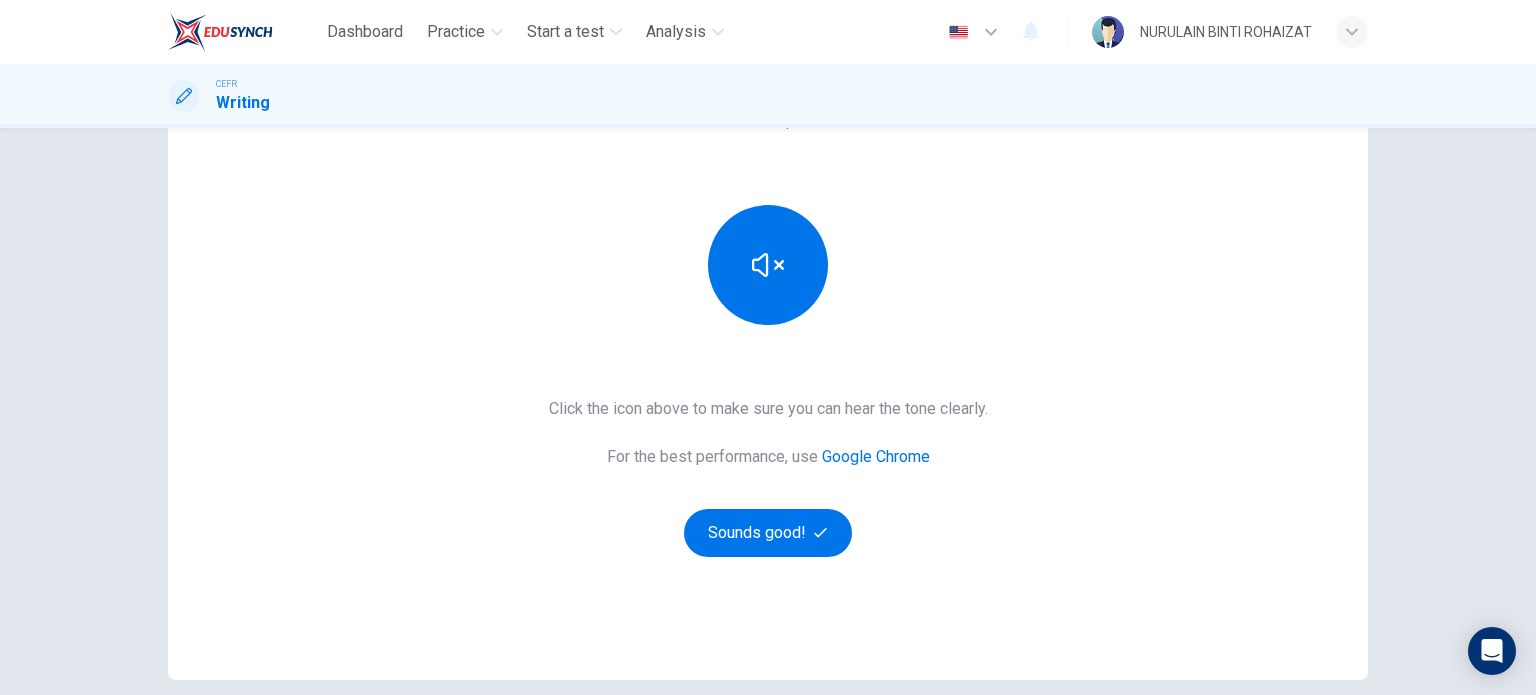 scroll, scrollTop: 200, scrollLeft: 0, axis: vertical 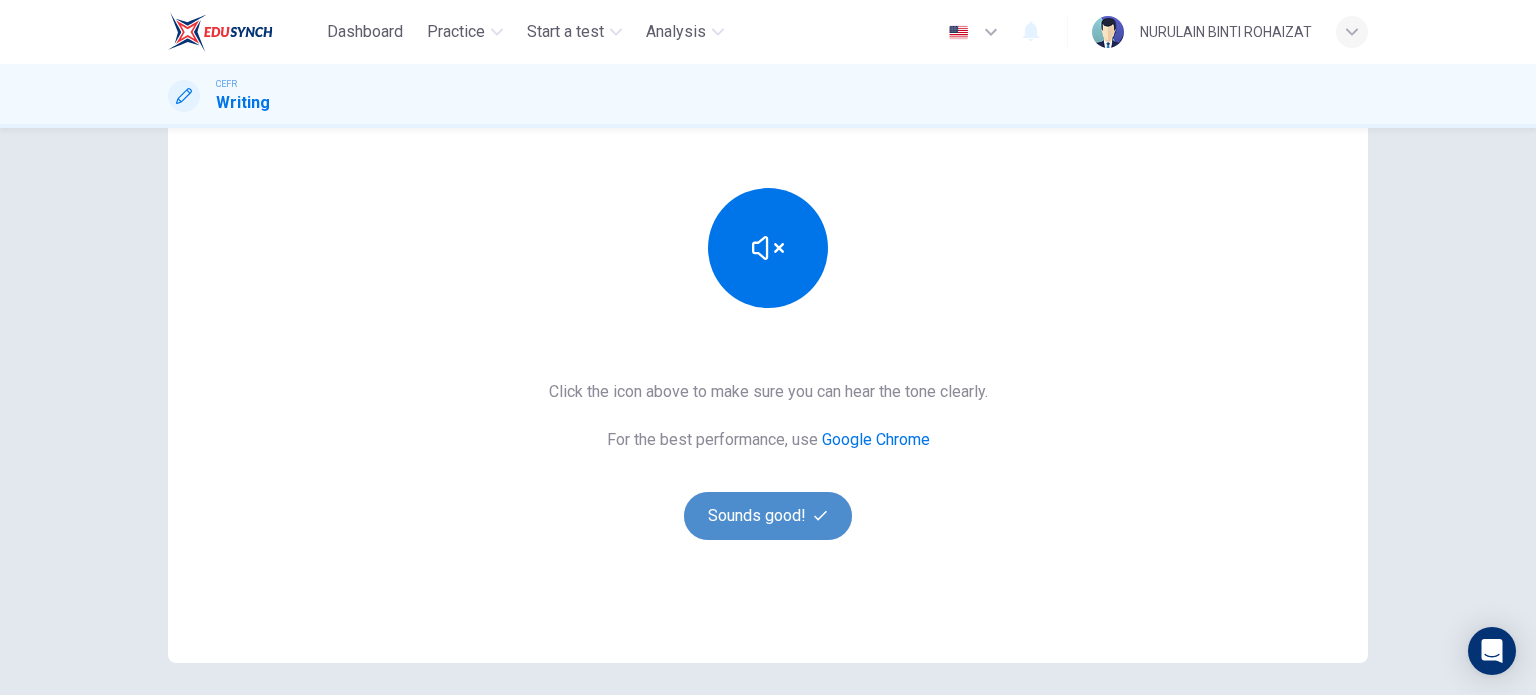 click on "Sounds good!" at bounding box center (768, 516) 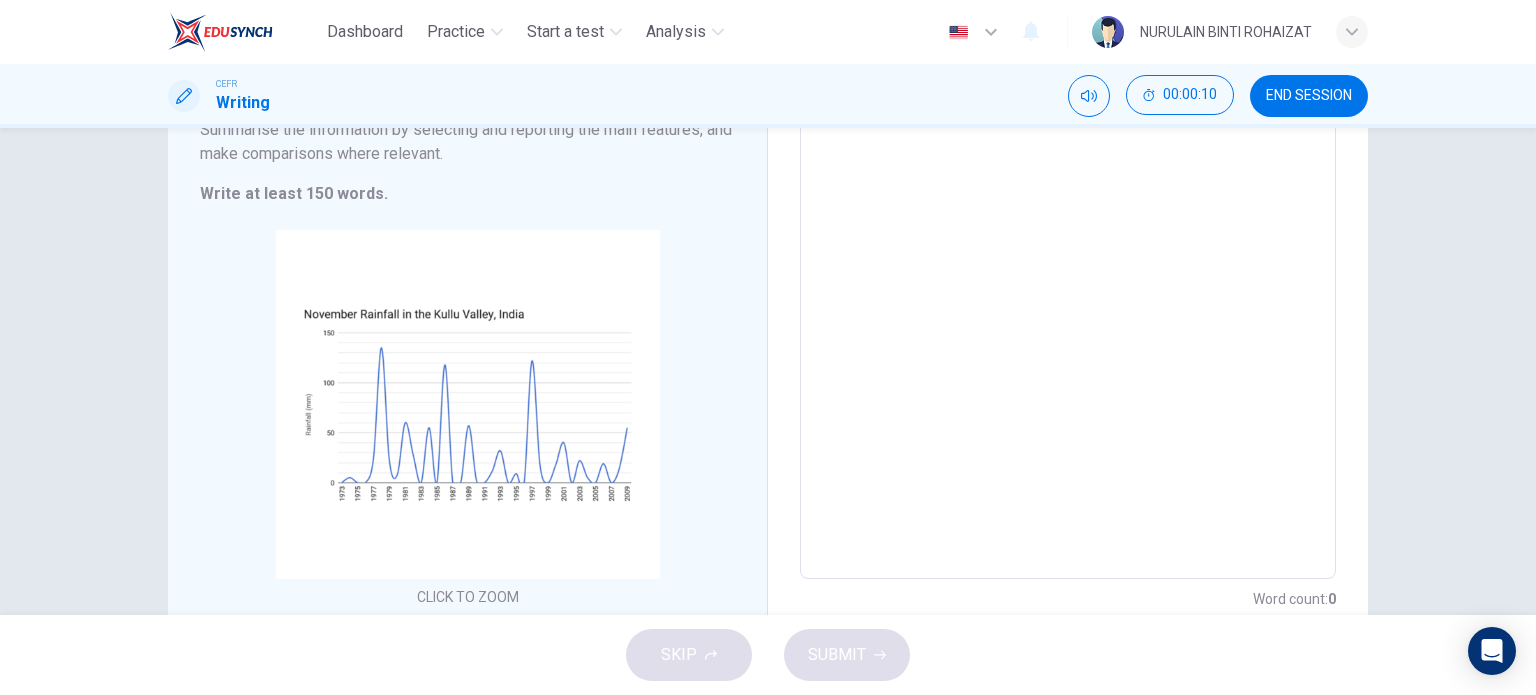 scroll, scrollTop: 258, scrollLeft: 0, axis: vertical 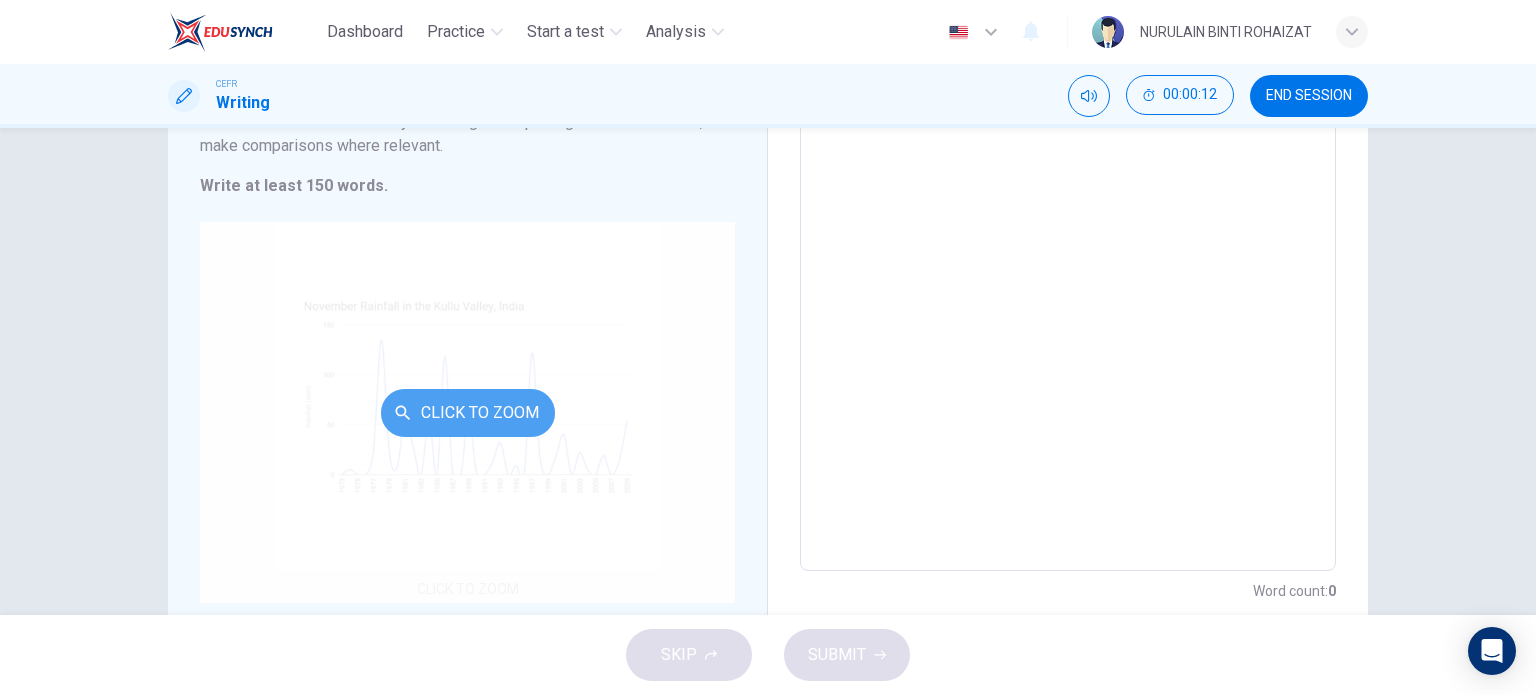 click on "Click to Zoom" at bounding box center [468, 413] 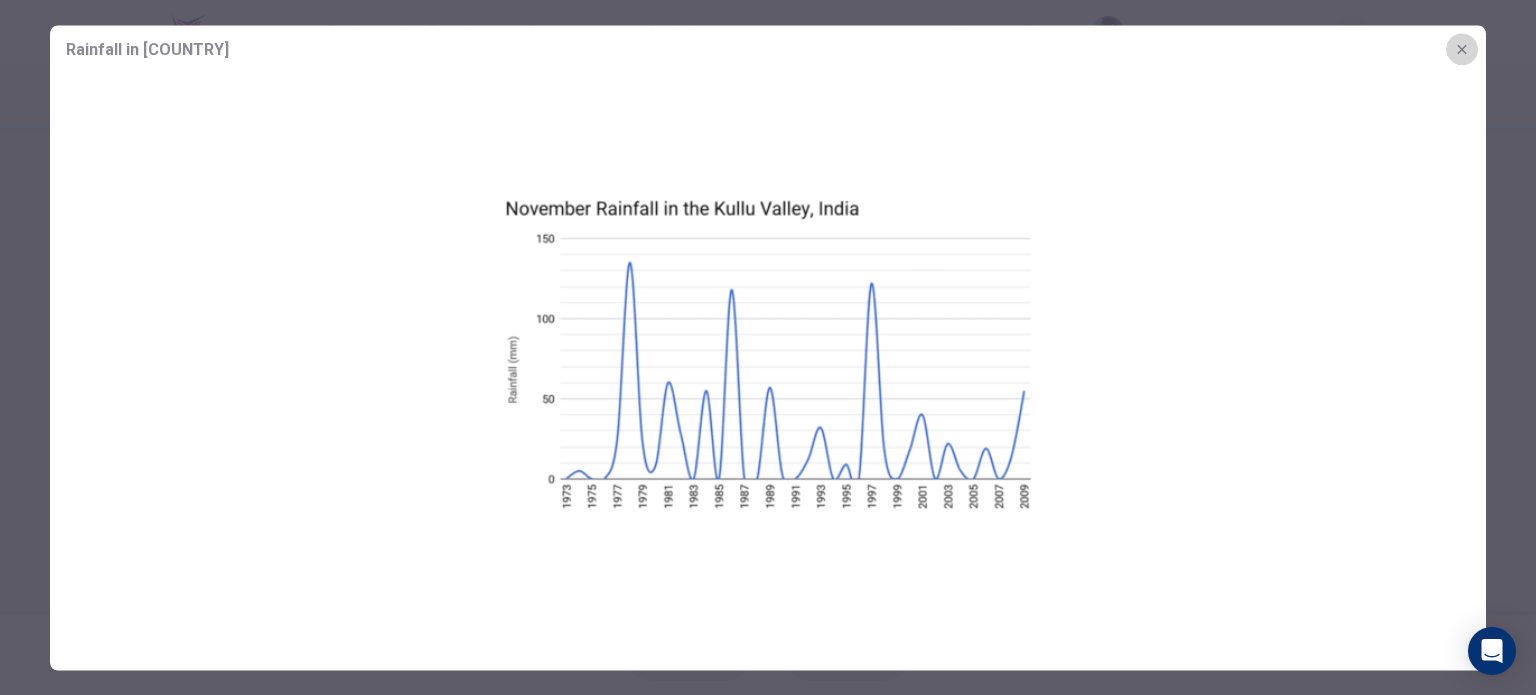 click at bounding box center [1462, 49] 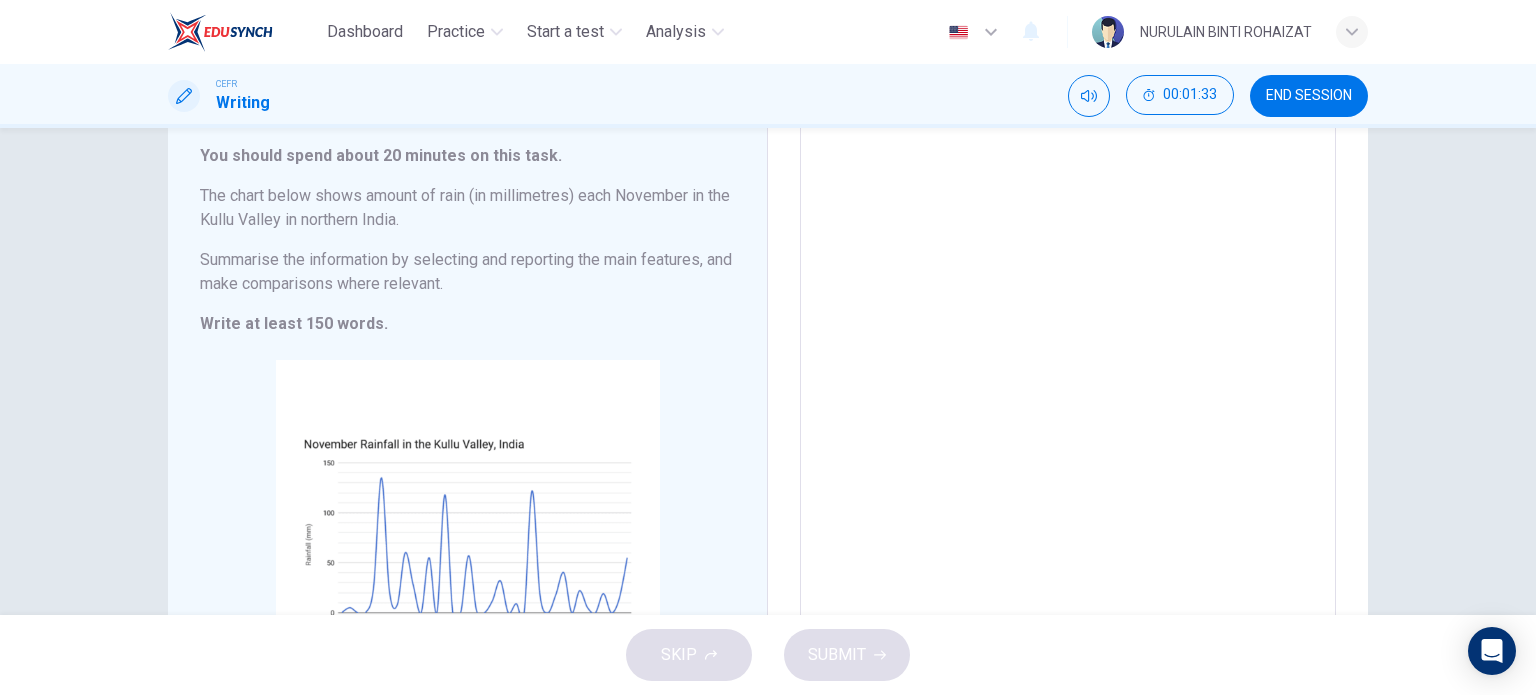 scroll, scrollTop: 120, scrollLeft: 0, axis: vertical 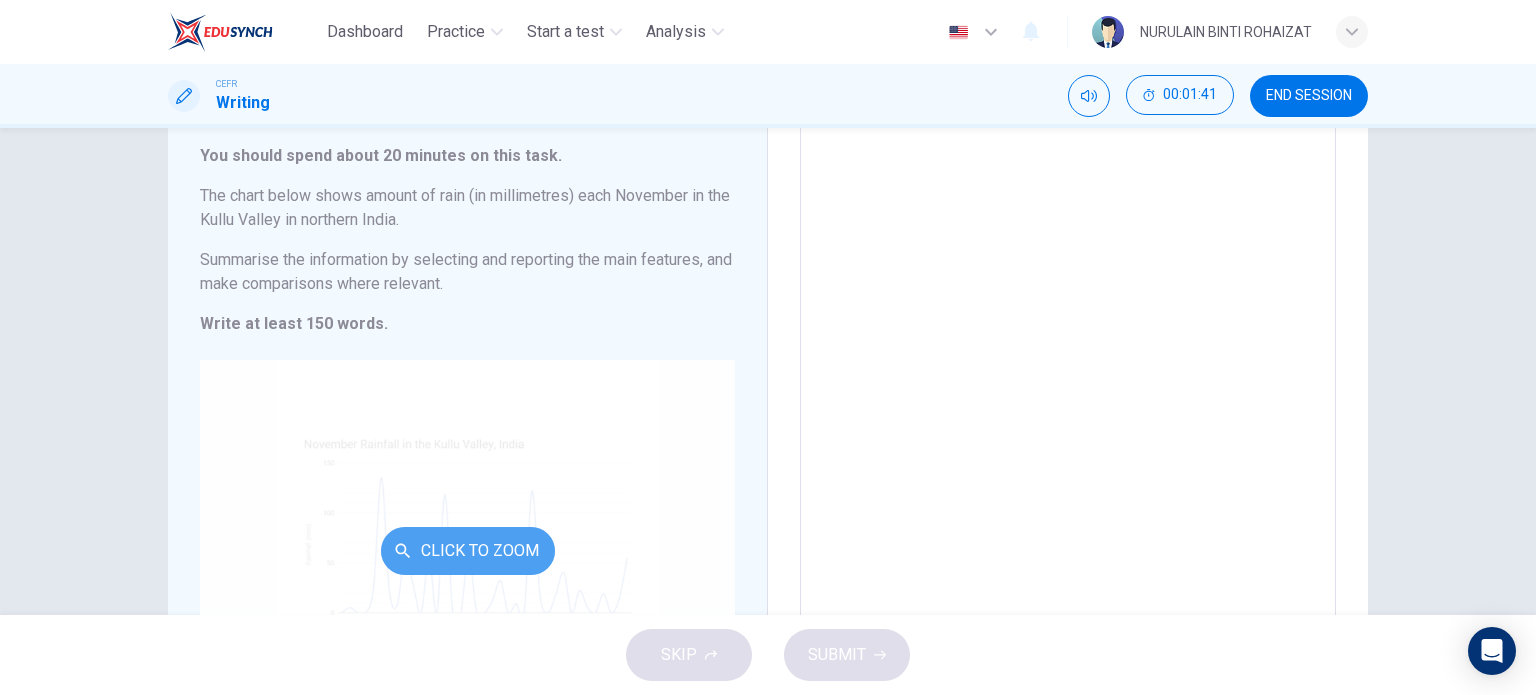 click at bounding box center (403, 551) 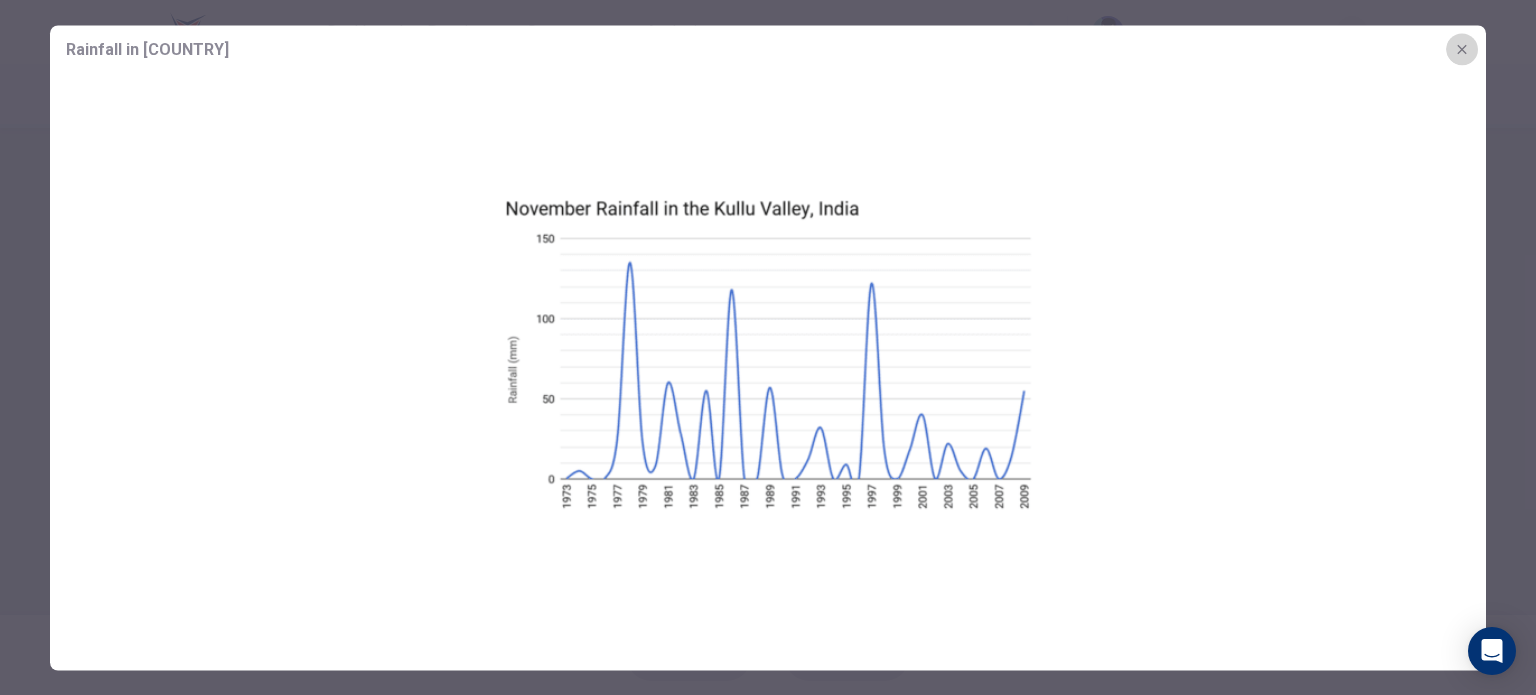 click at bounding box center (1461, 48) 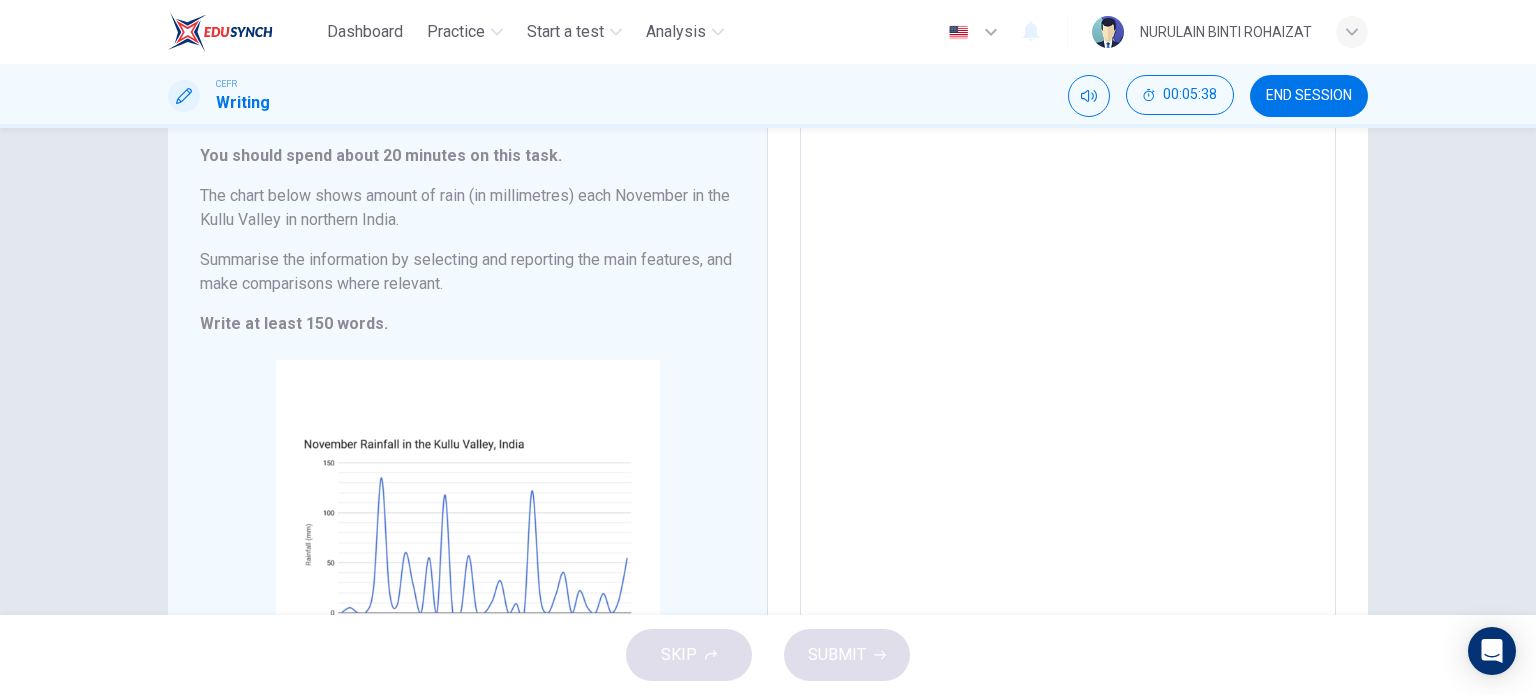 scroll, scrollTop: 0, scrollLeft: 0, axis: both 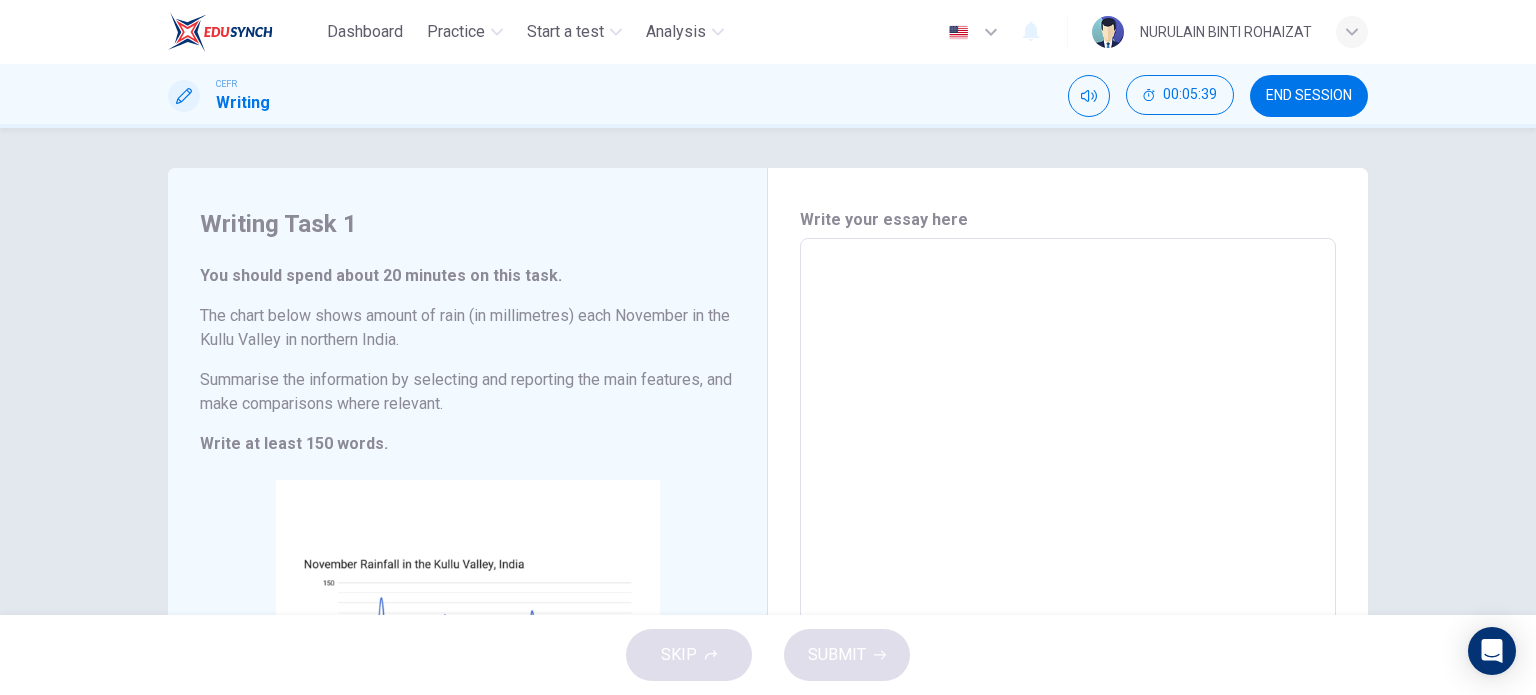 click at bounding box center [1068, 534] 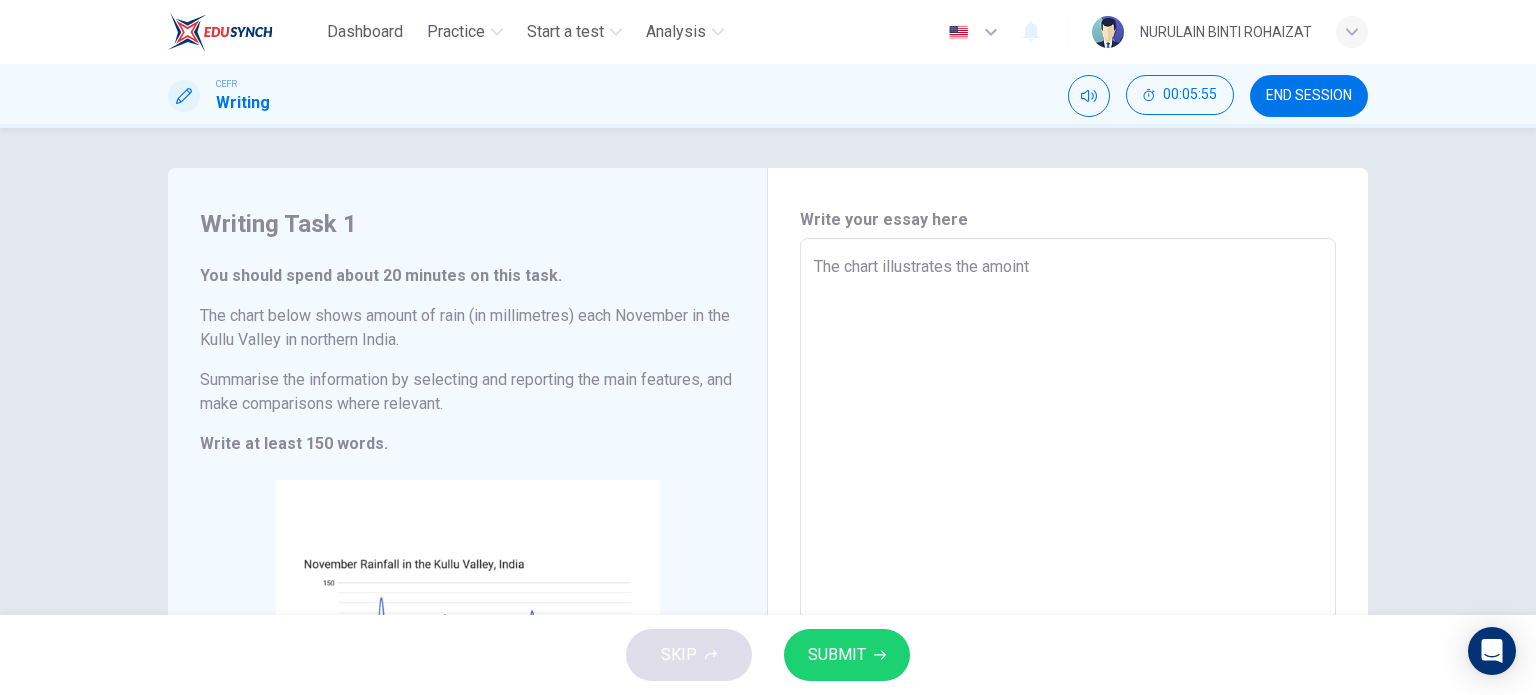 type on "The chart illustrates the amoint" 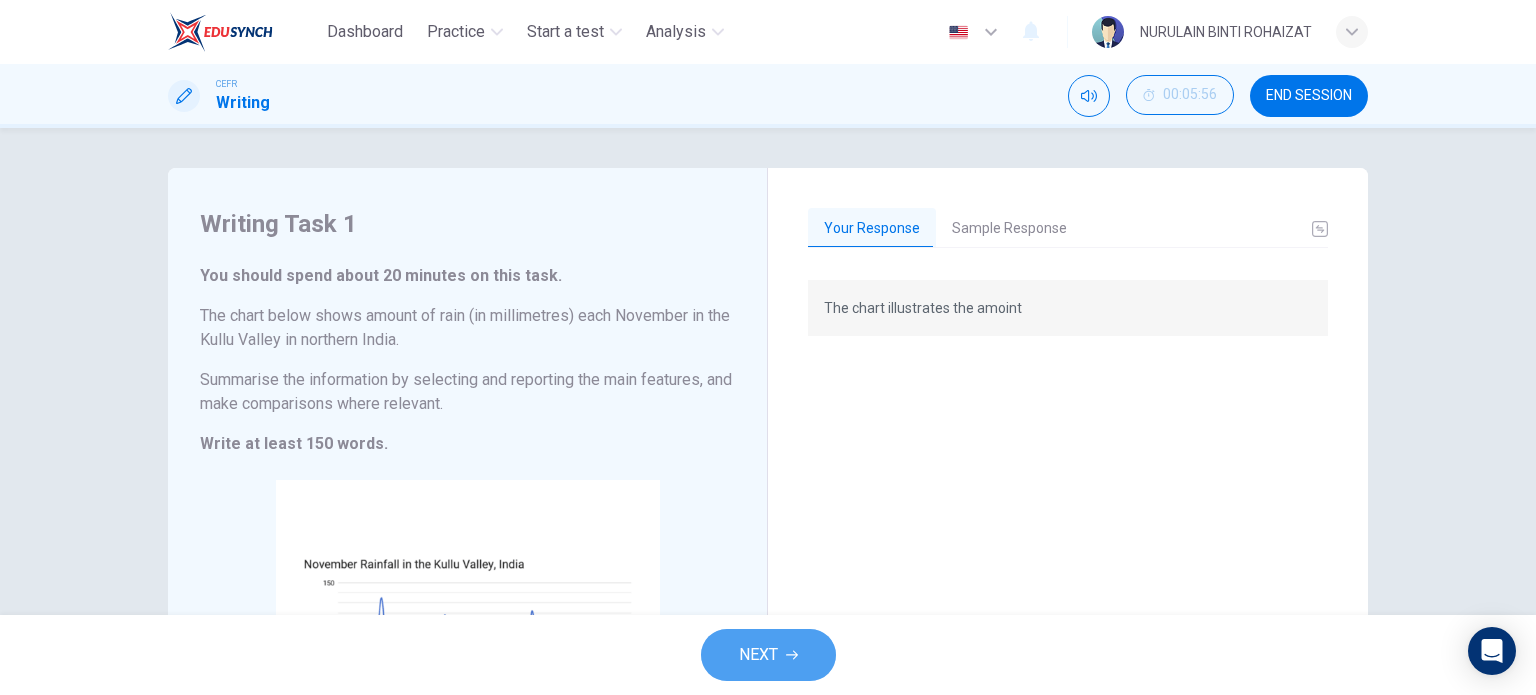 click on "NEXT" at bounding box center (758, 655) 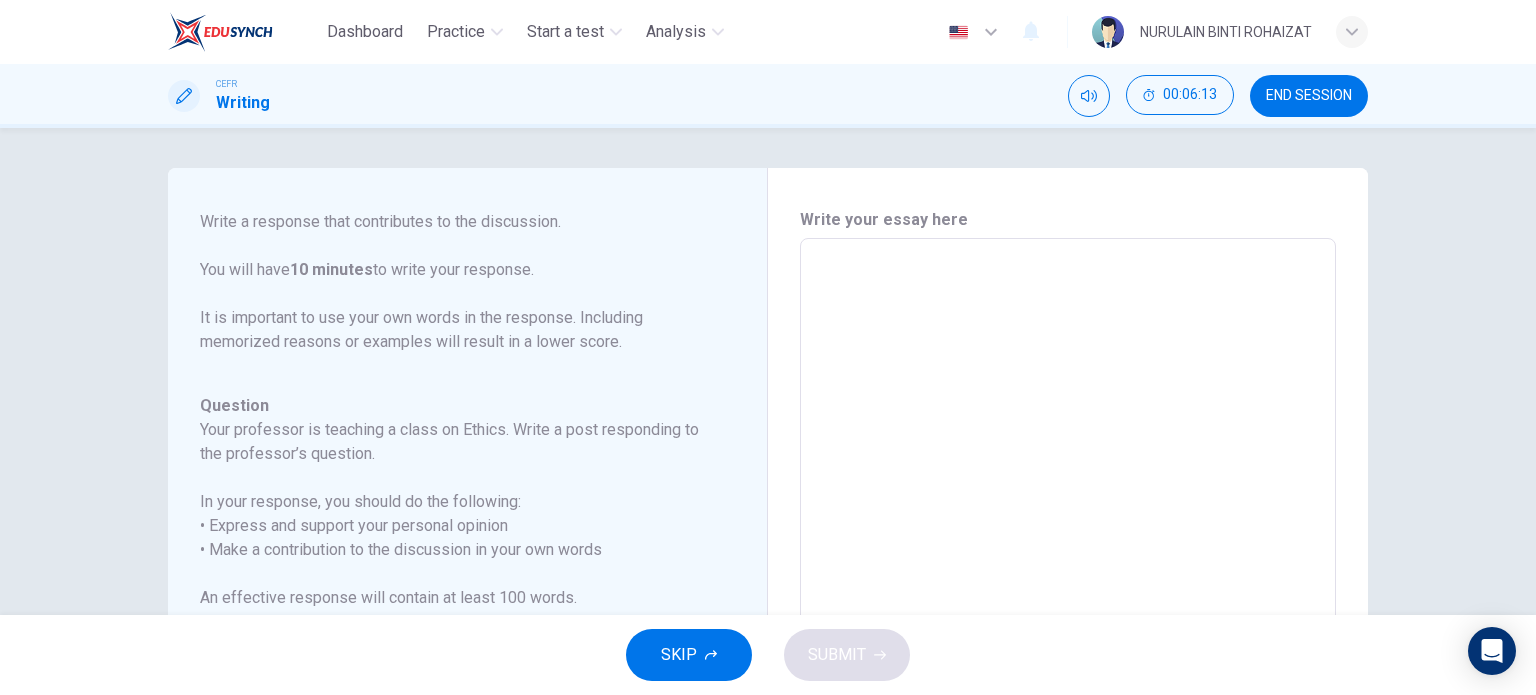 scroll, scrollTop: 245, scrollLeft: 0, axis: vertical 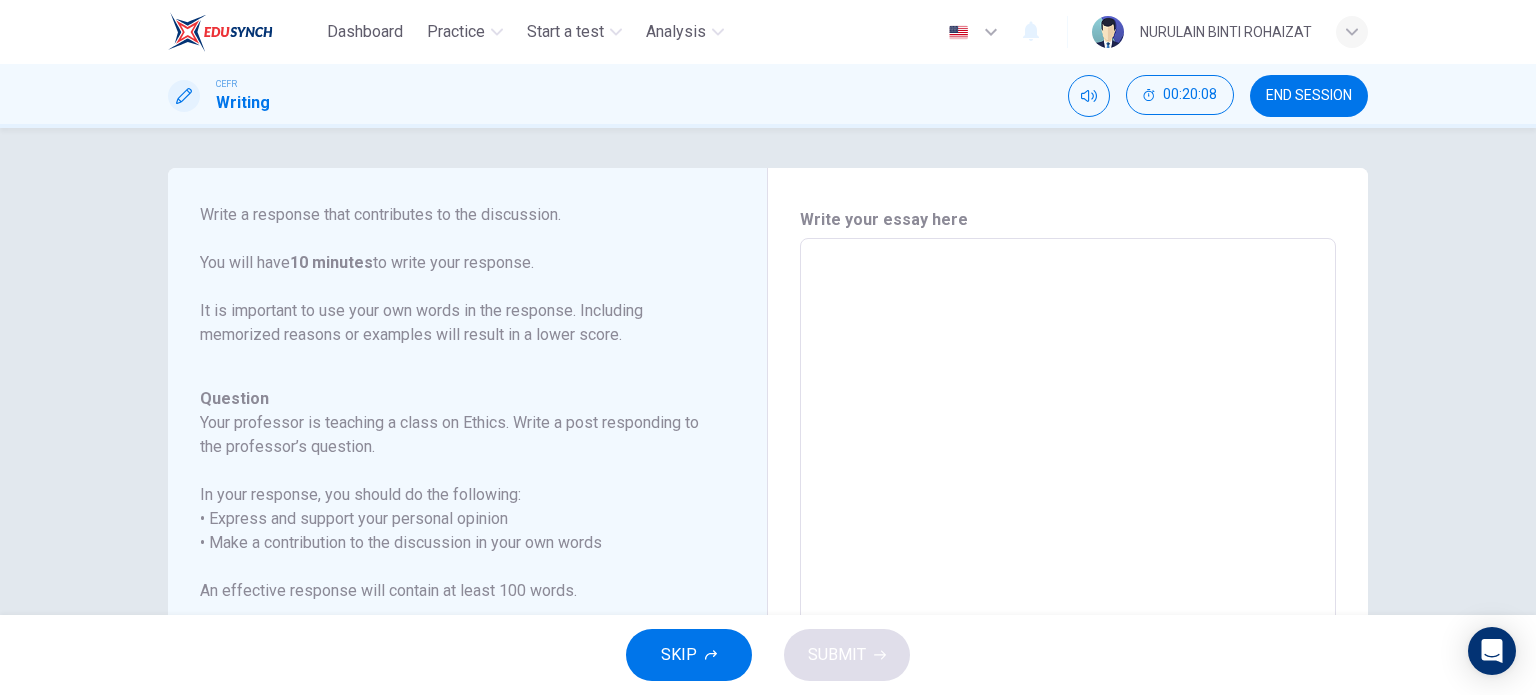 click at bounding box center (1068, 572) 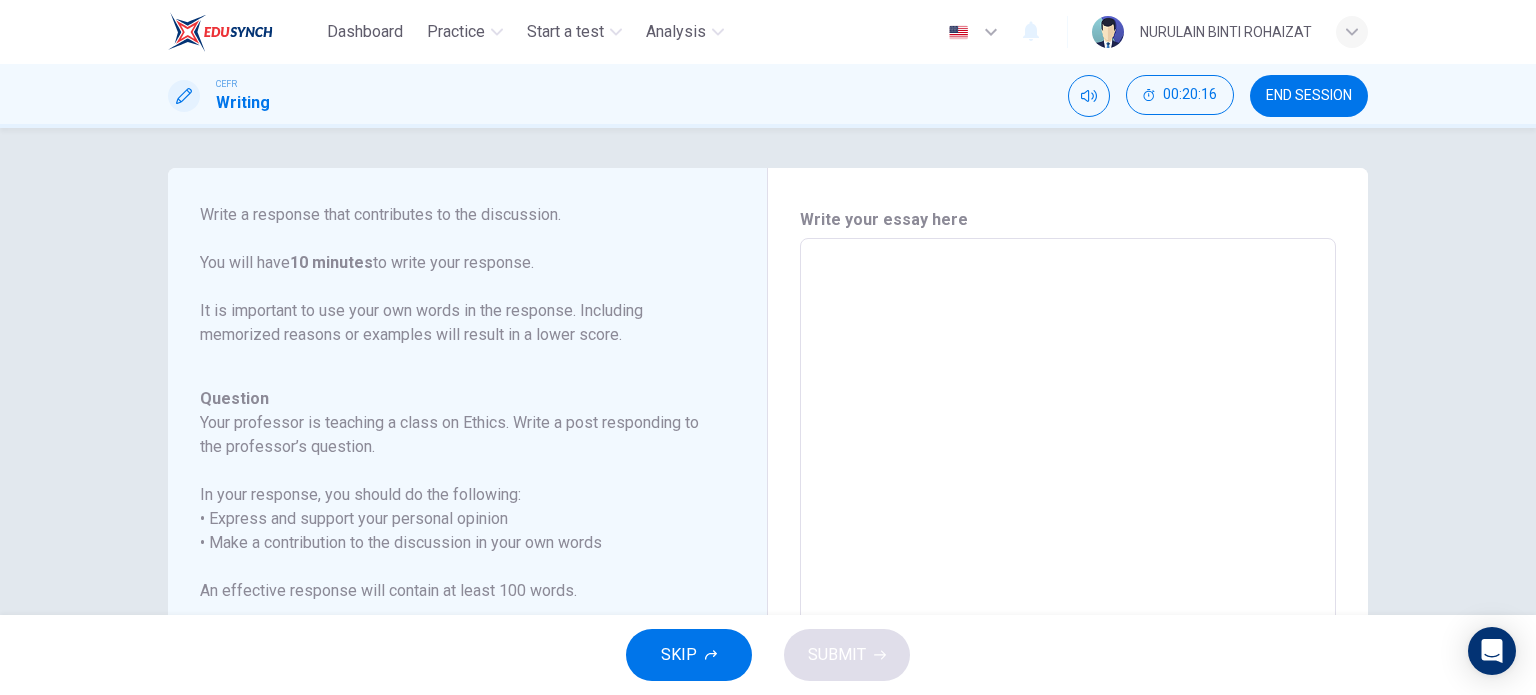 click at bounding box center [1068, 572] 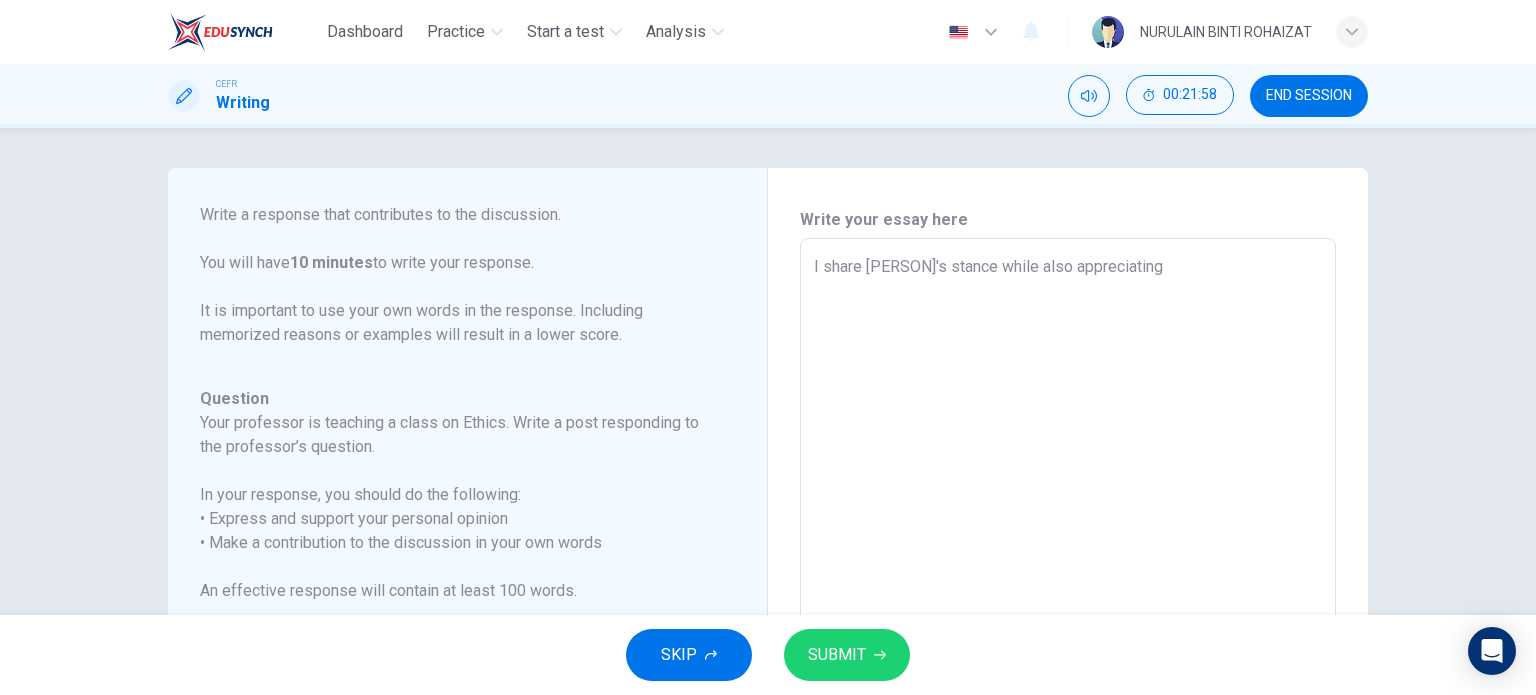 click on "I share [PERSON]'s stance while also appreciating" at bounding box center (1068, 572) 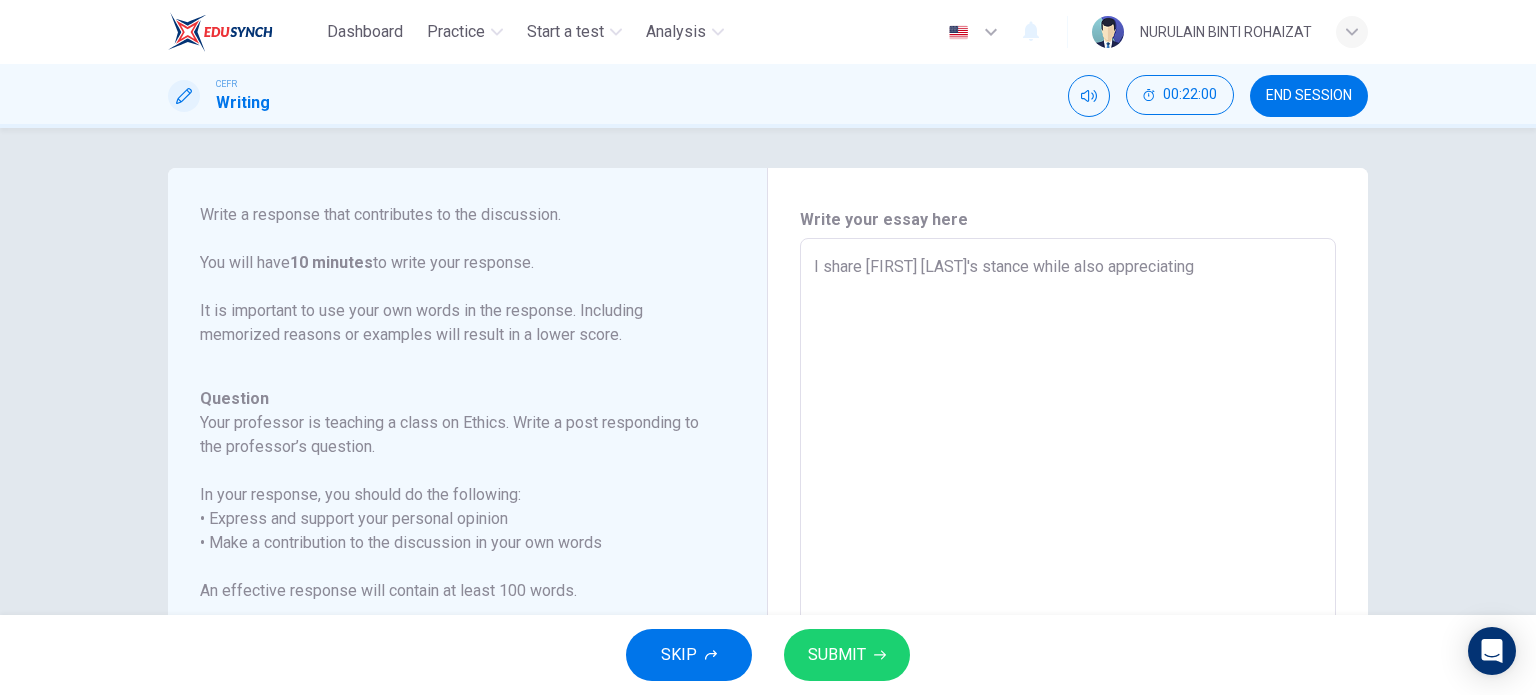 click on "I share [FIRST] [LAST]'s stance while also appreciating" at bounding box center (1068, 572) 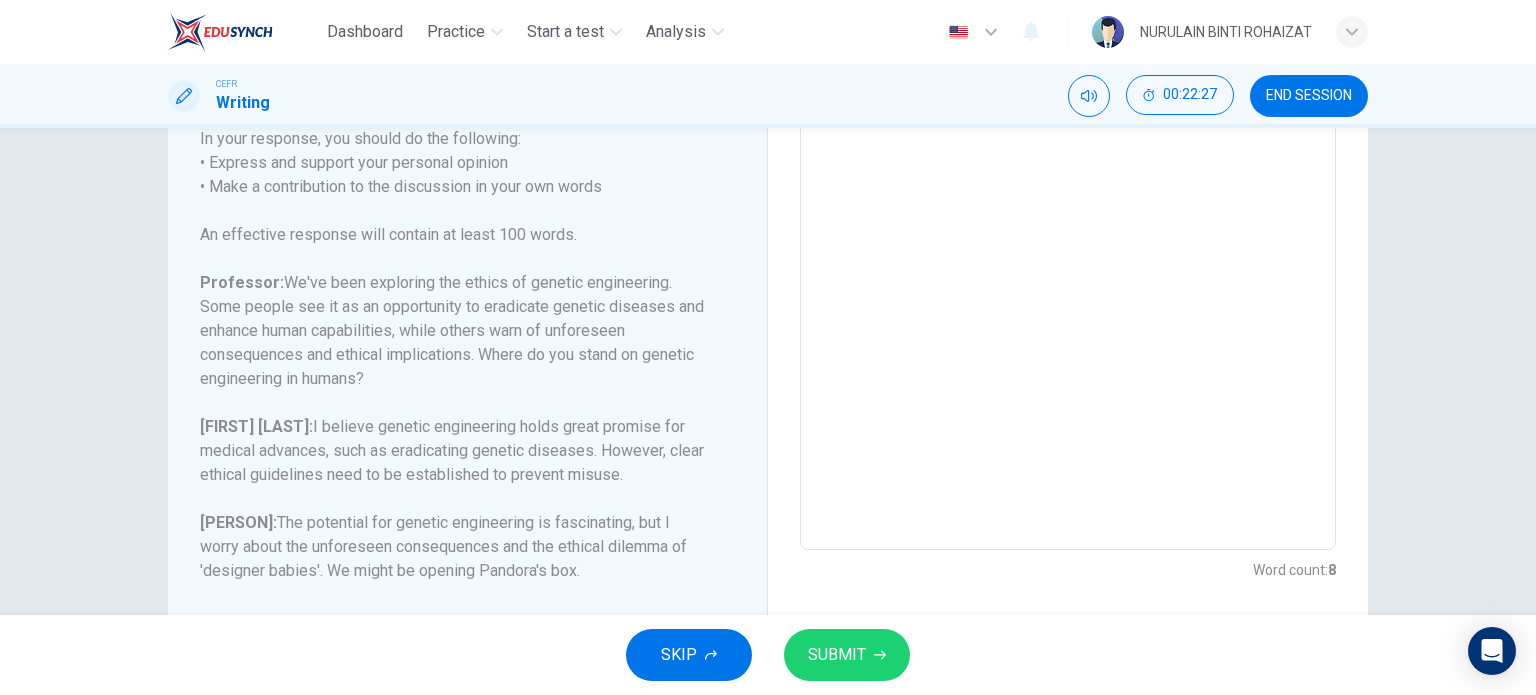 scroll, scrollTop: 403, scrollLeft: 0, axis: vertical 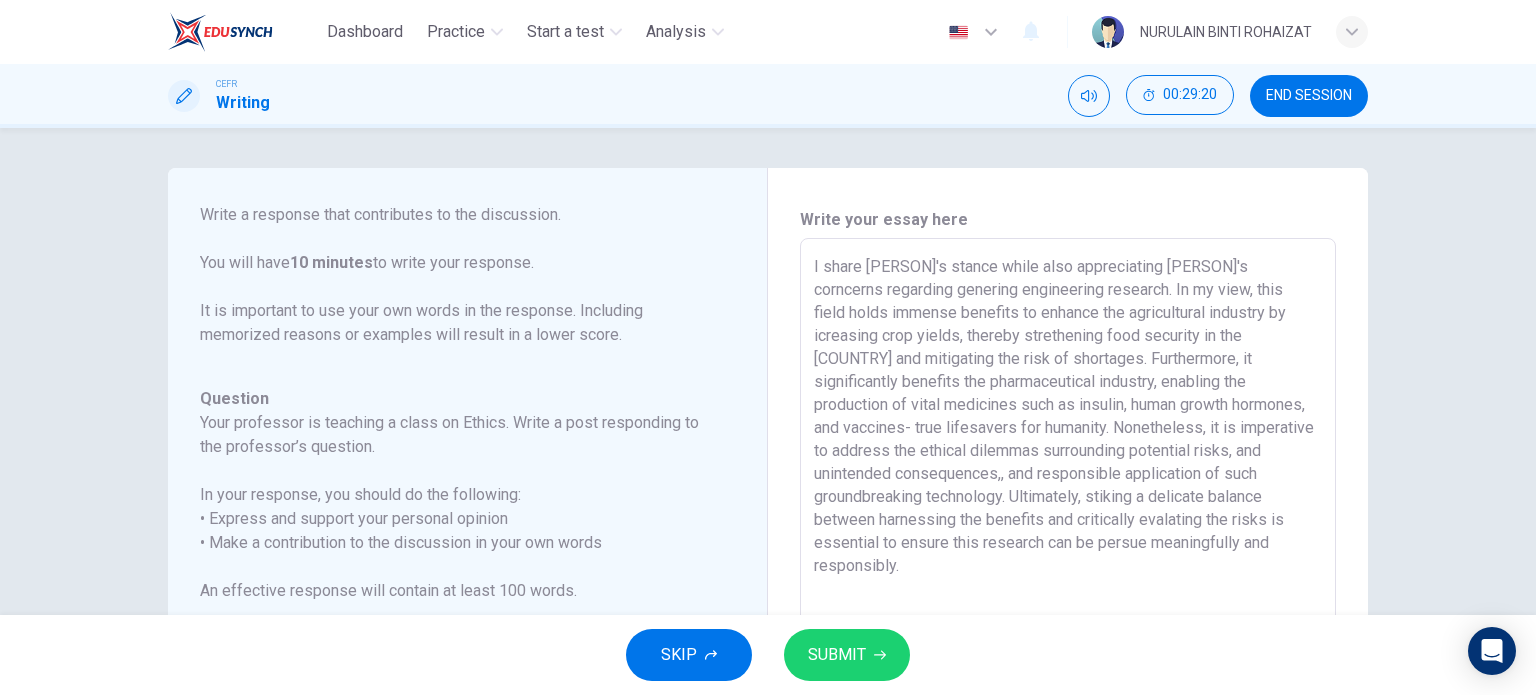 type on "I share [PERSON]'s stance while also appreciating [PERSON]'s corncerns regarding genering engineering research. In my view, this field holds immense benefits to enhance the agricultural industry by icreasing crop yields, thereby strethening food security in the [COUNTRY] and mitigating the risk of shortages. Furthermore, it significantly benefits the pharmaceutical industry, enabling the production of vital medicines such as insulin, human growth hormones, and vaccines- true lifesavers for humanity. Nonetheless, it is imperative to address the ethical dilemmas surrounding potential risks, and unintended consequences,, and responsible application of such groundbreaking technology. Ultimately, stiking a delicate balance between harnessing the benefits and critically evalating the risks is essential to ensure this research can be persue meaningfully and responsibly." 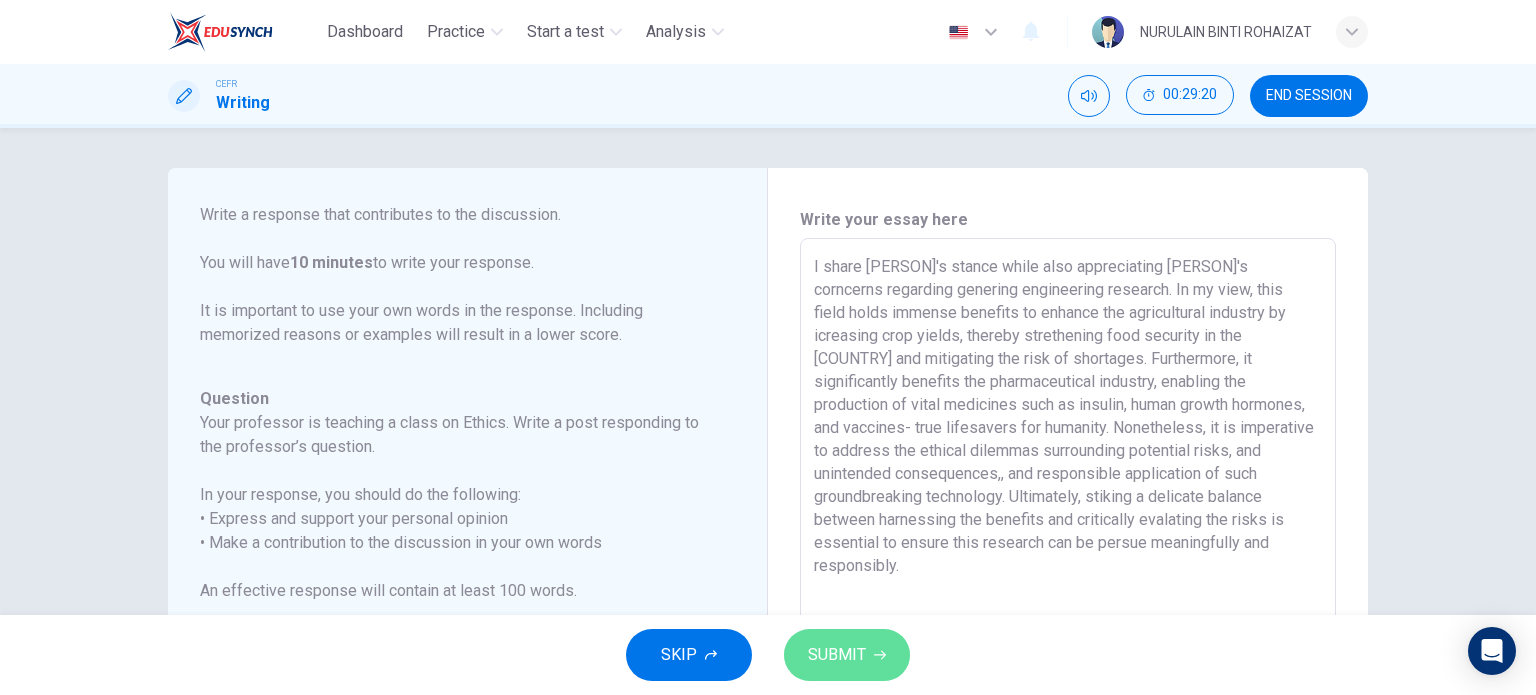 click on "SUBMIT" at bounding box center [837, 655] 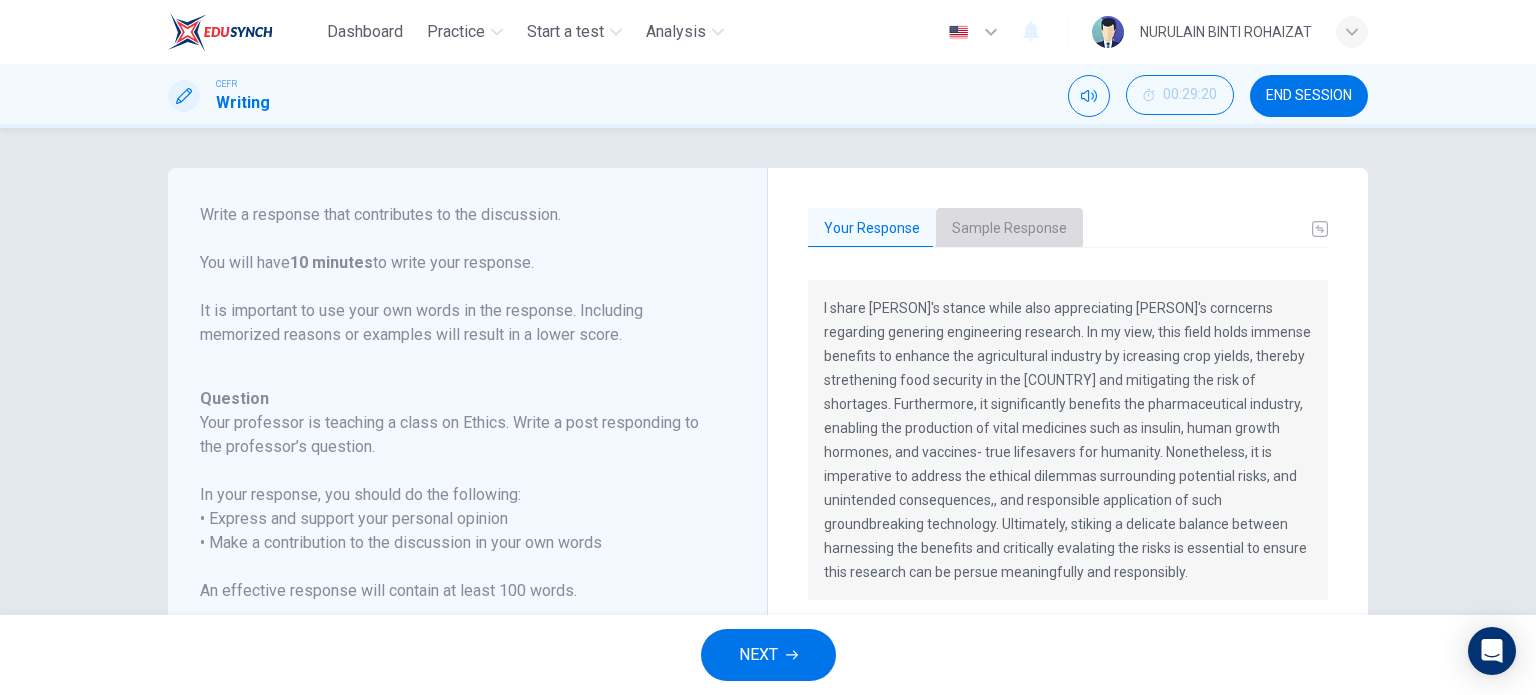 click on "Sample Response" at bounding box center [1009, 229] 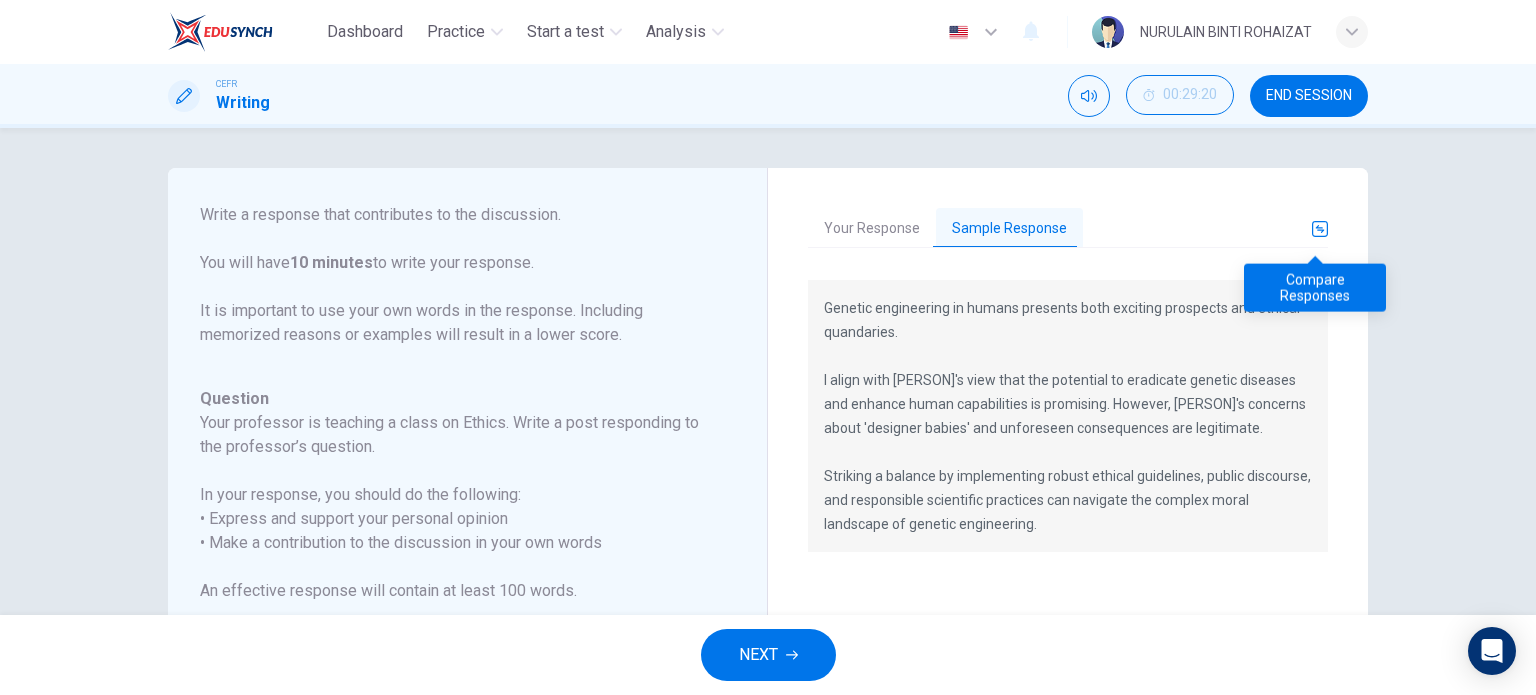 click at bounding box center [1320, 229] 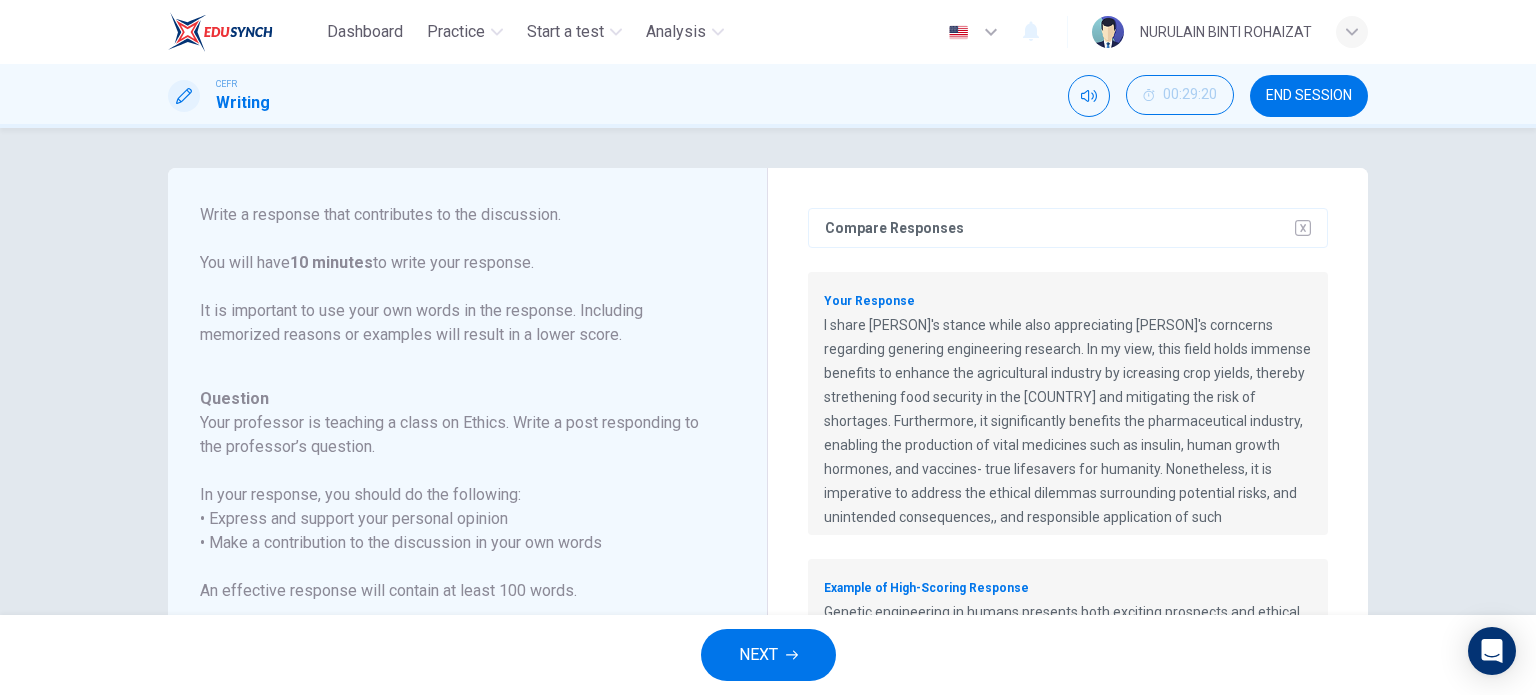 scroll, scrollTop: 82, scrollLeft: 0, axis: vertical 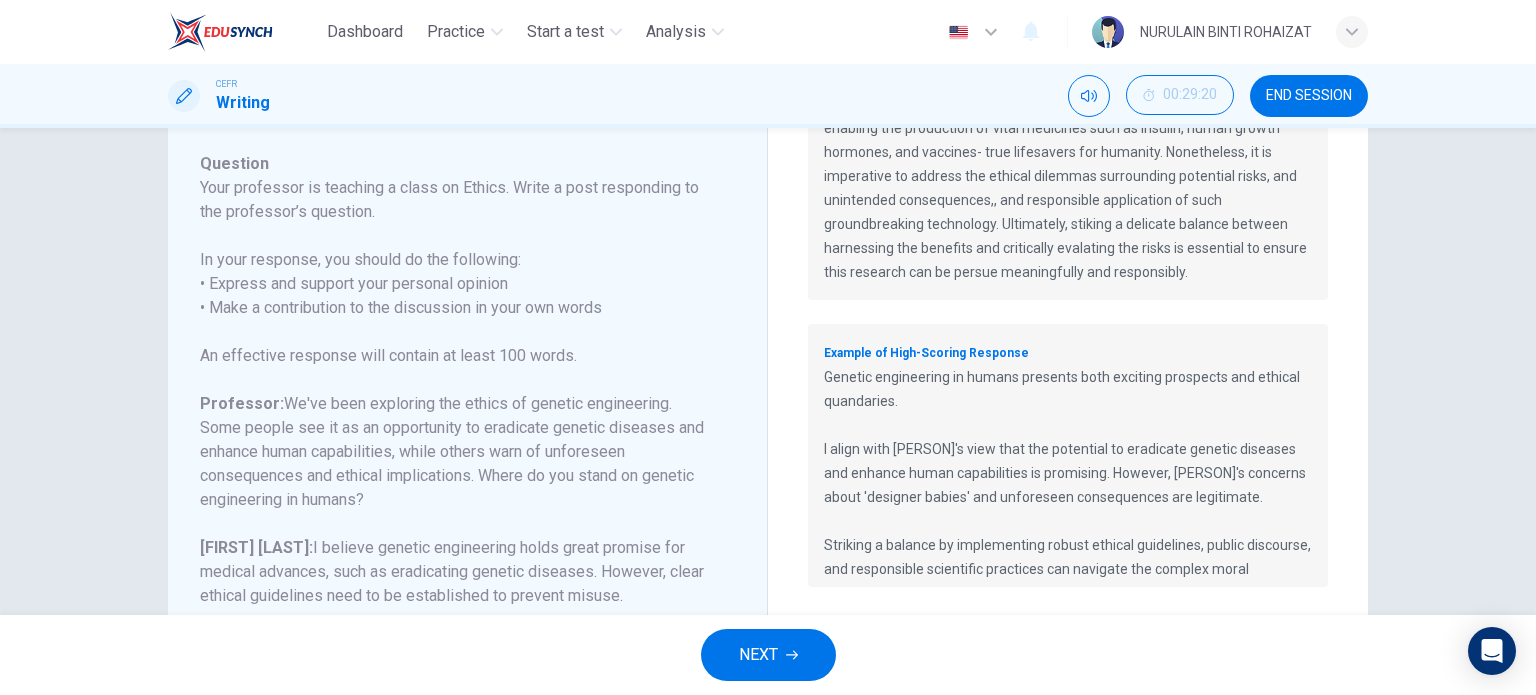 click on "Genetic engineering in humans presents both exciting prospects and ethical quandaries. I align with [FIRST] [LAST]'s view that the potential to eradicate genetic diseases and enhance human capabilities is promising. However, [FIRST] [LAST]'s concerns about 'designer babies' and unforeseen consequences are legitimate. Striking a balance by implementing robust ethical guidelines, public discourse, and responsible scientific practices can navigate the complex moral landscape of genetic engineering." at bounding box center (1068, 140) 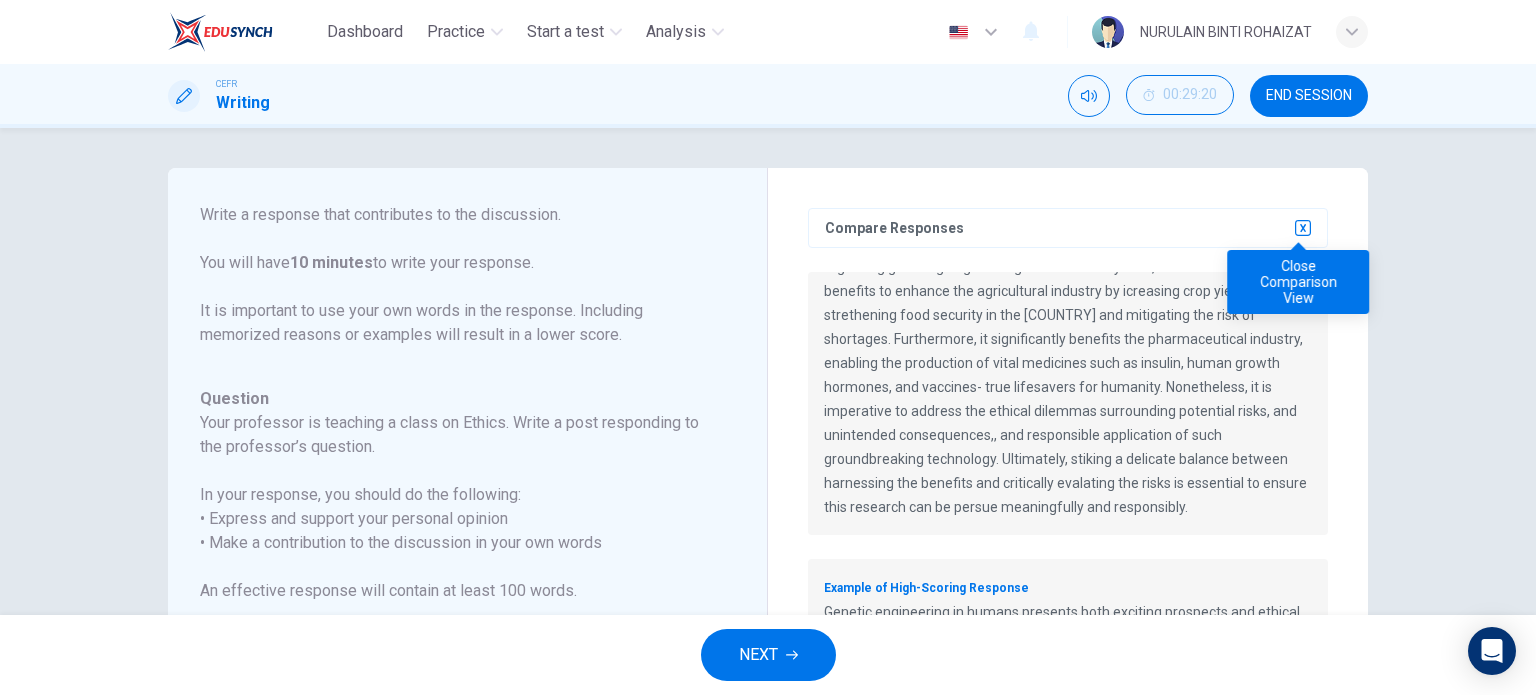 click at bounding box center [1303, 228] 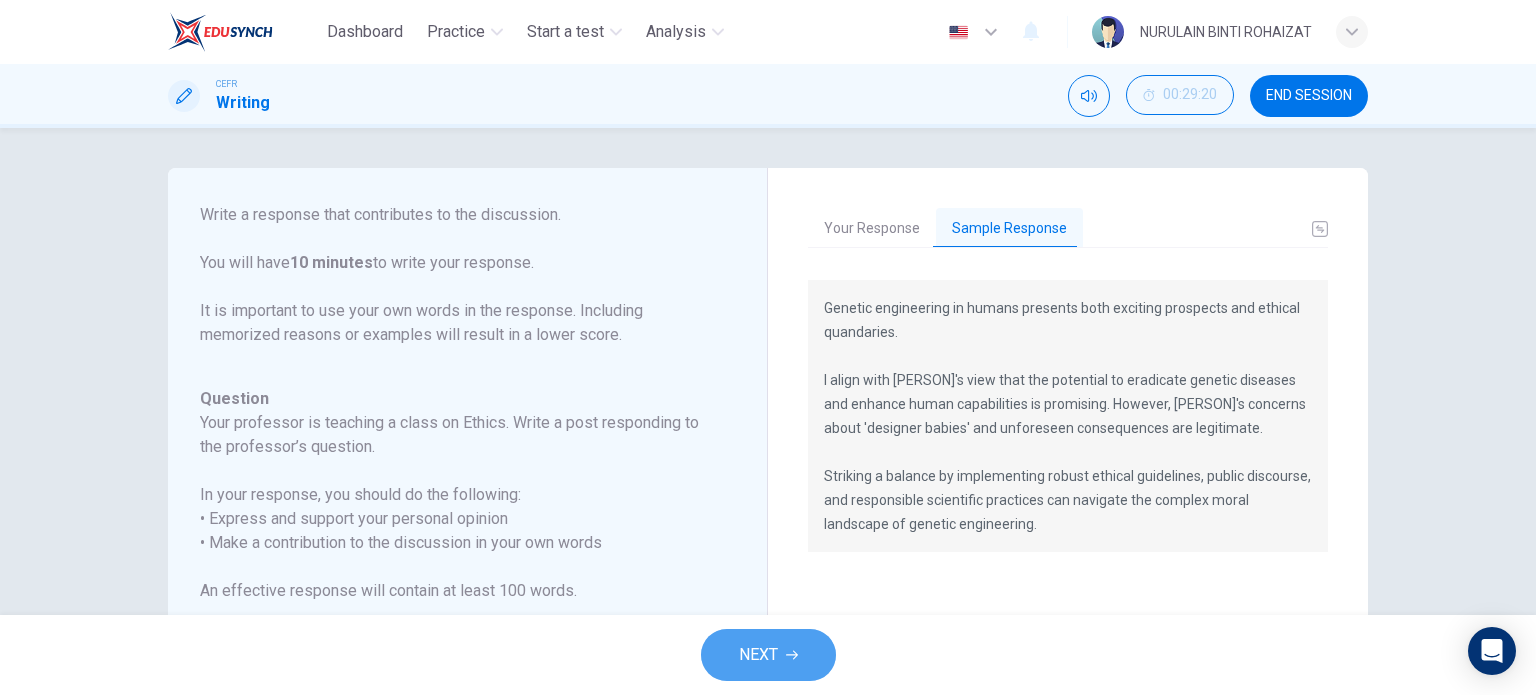 click on "NEXT" at bounding box center (758, 655) 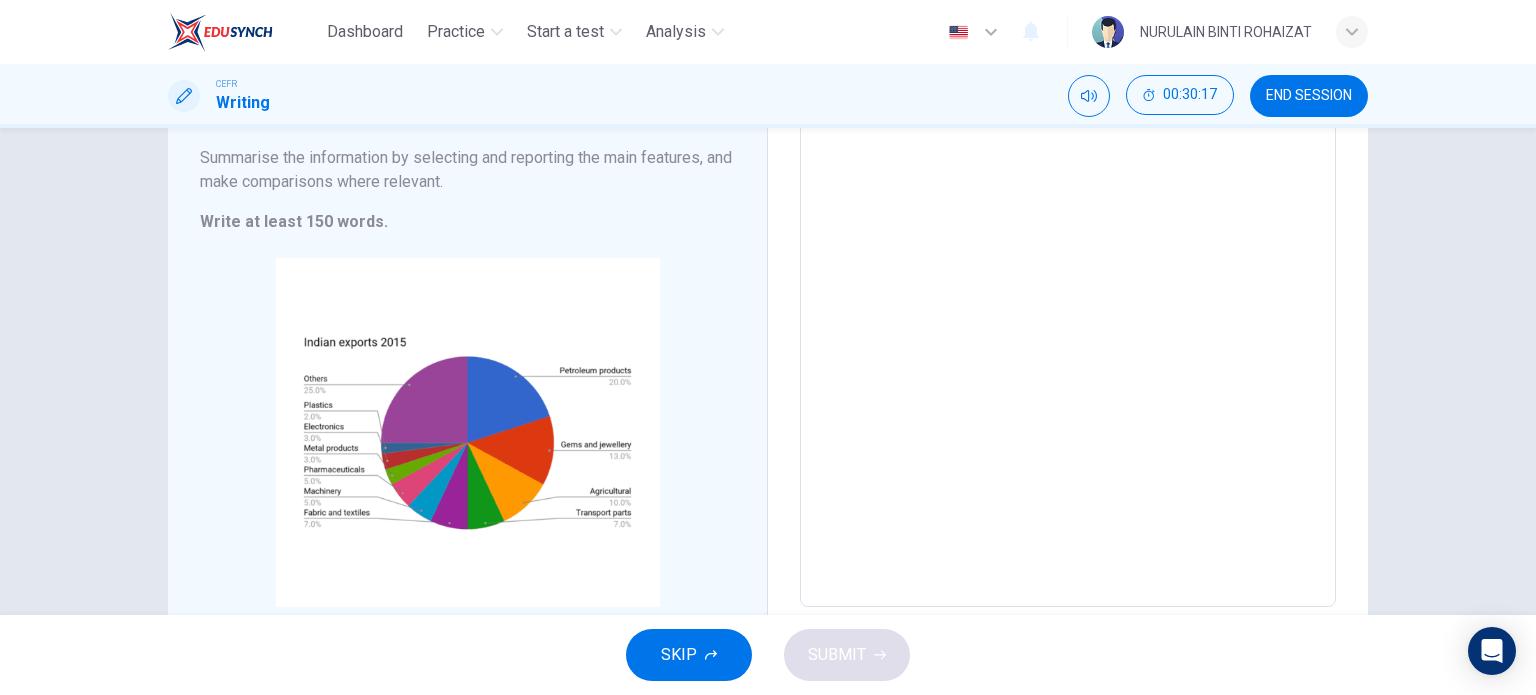scroll, scrollTop: 204, scrollLeft: 0, axis: vertical 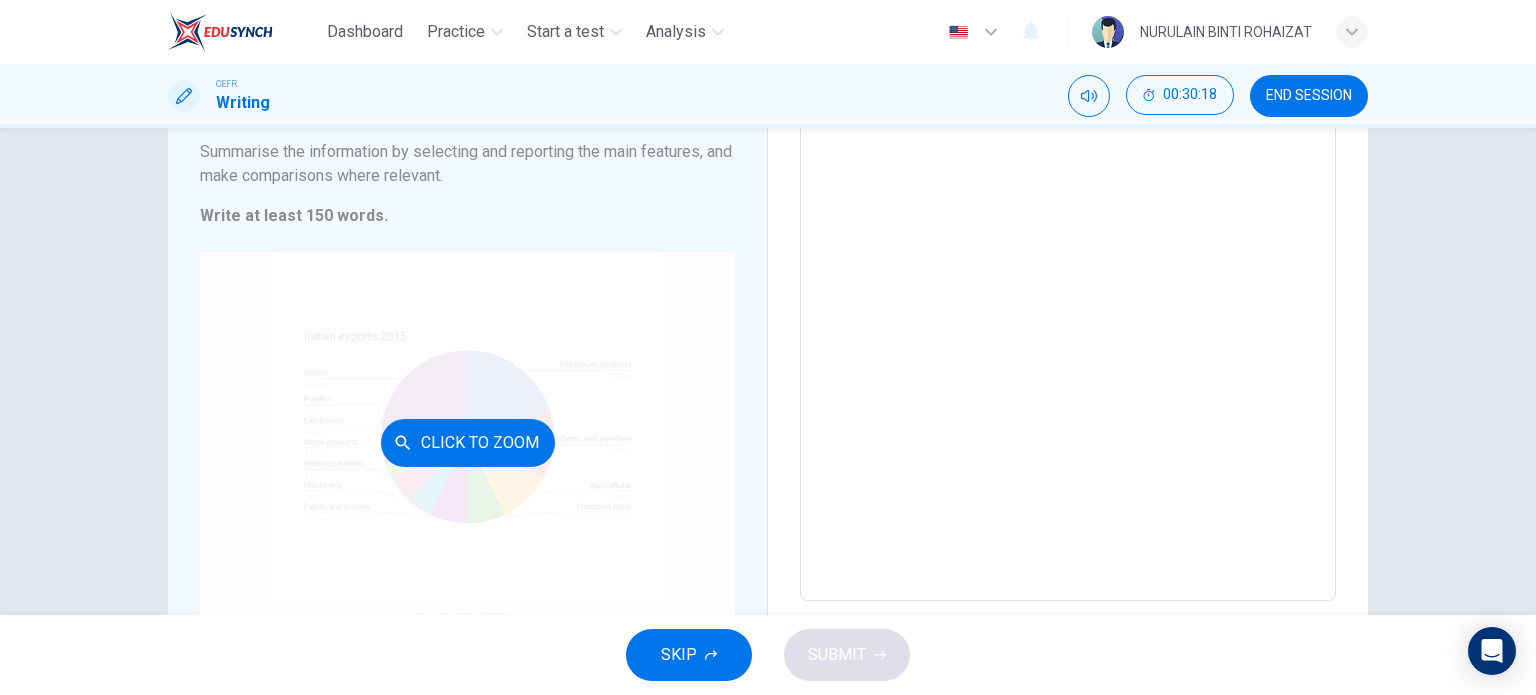 click on "Click to Zoom" at bounding box center [468, 443] 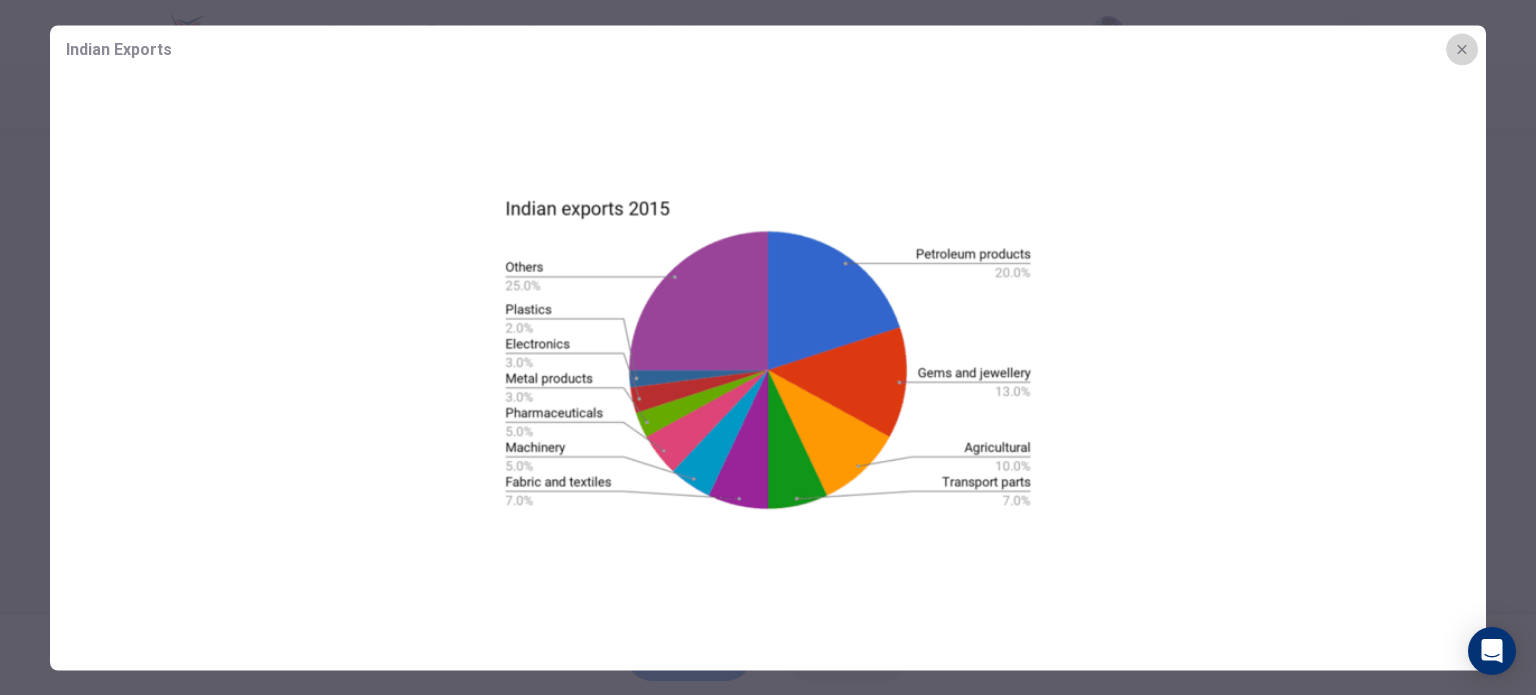 click at bounding box center [1462, 49] 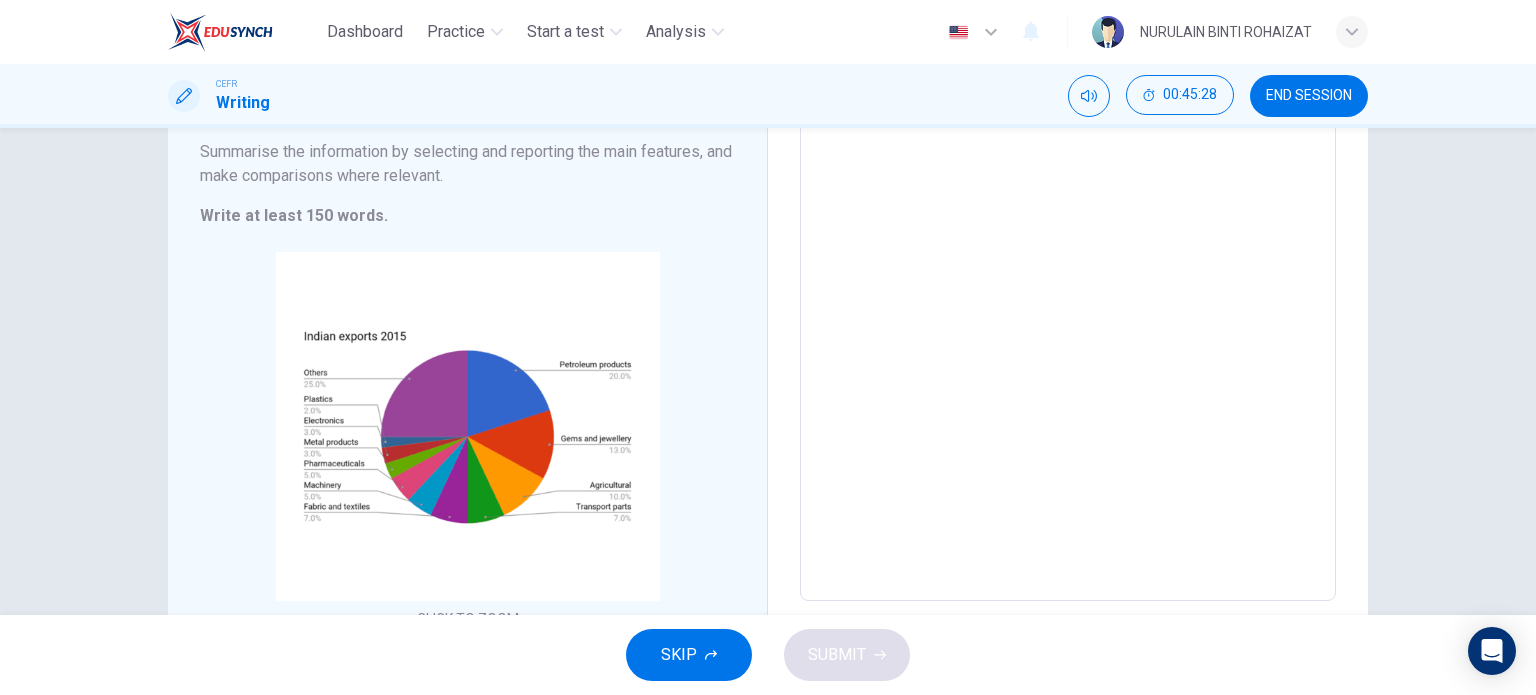 scroll, scrollTop: 0, scrollLeft: 0, axis: both 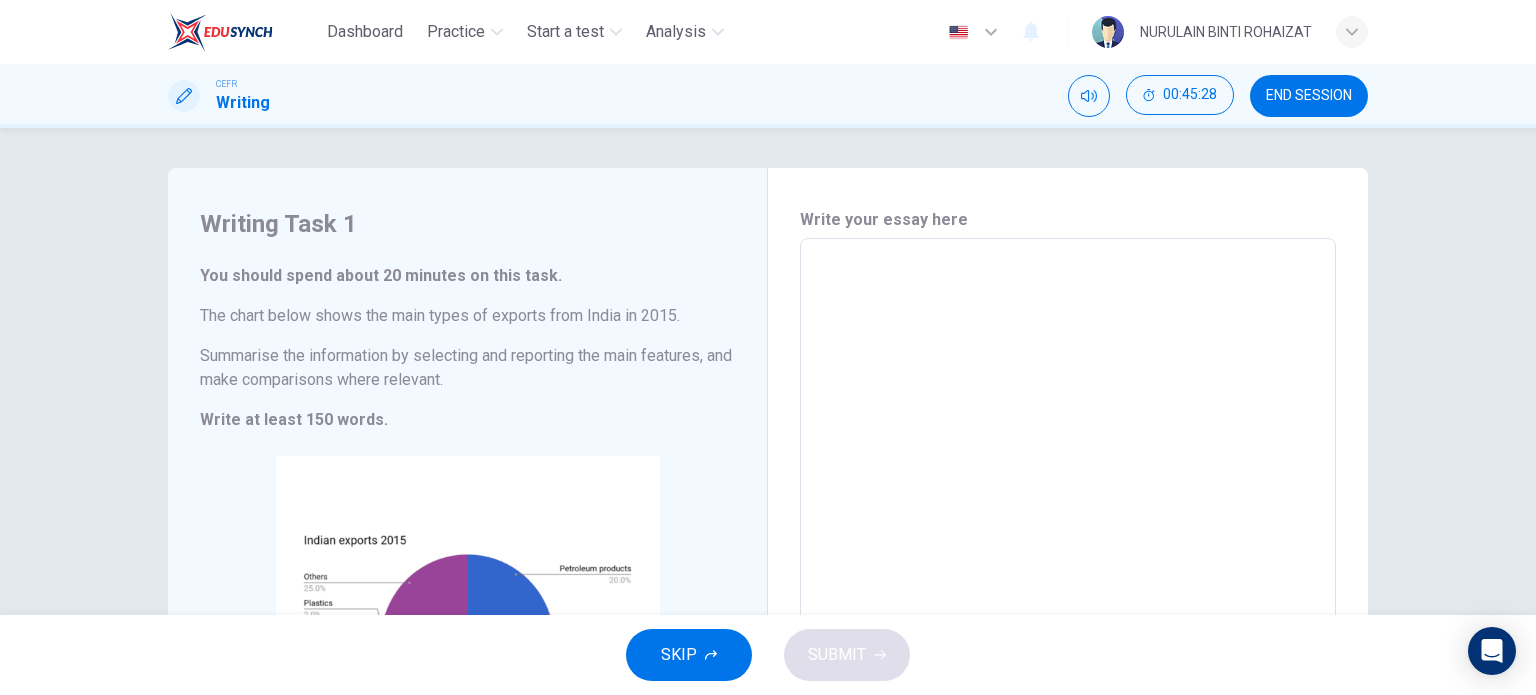 click at bounding box center (1068, 522) 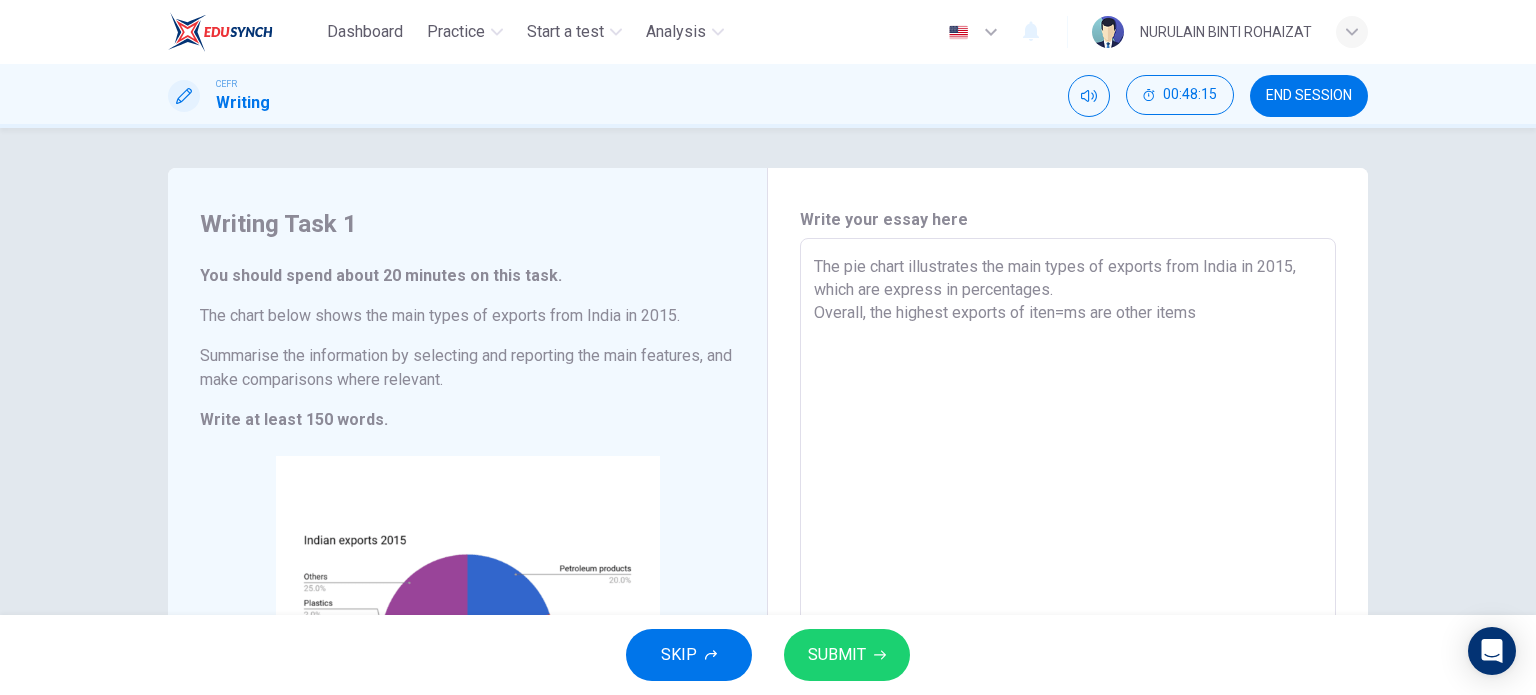 click on "The pie chart illustrates the main types of exports from India in 2015, which are express in percentages.
Overall, the highest exports of iten=ms are other items" at bounding box center [1068, 522] 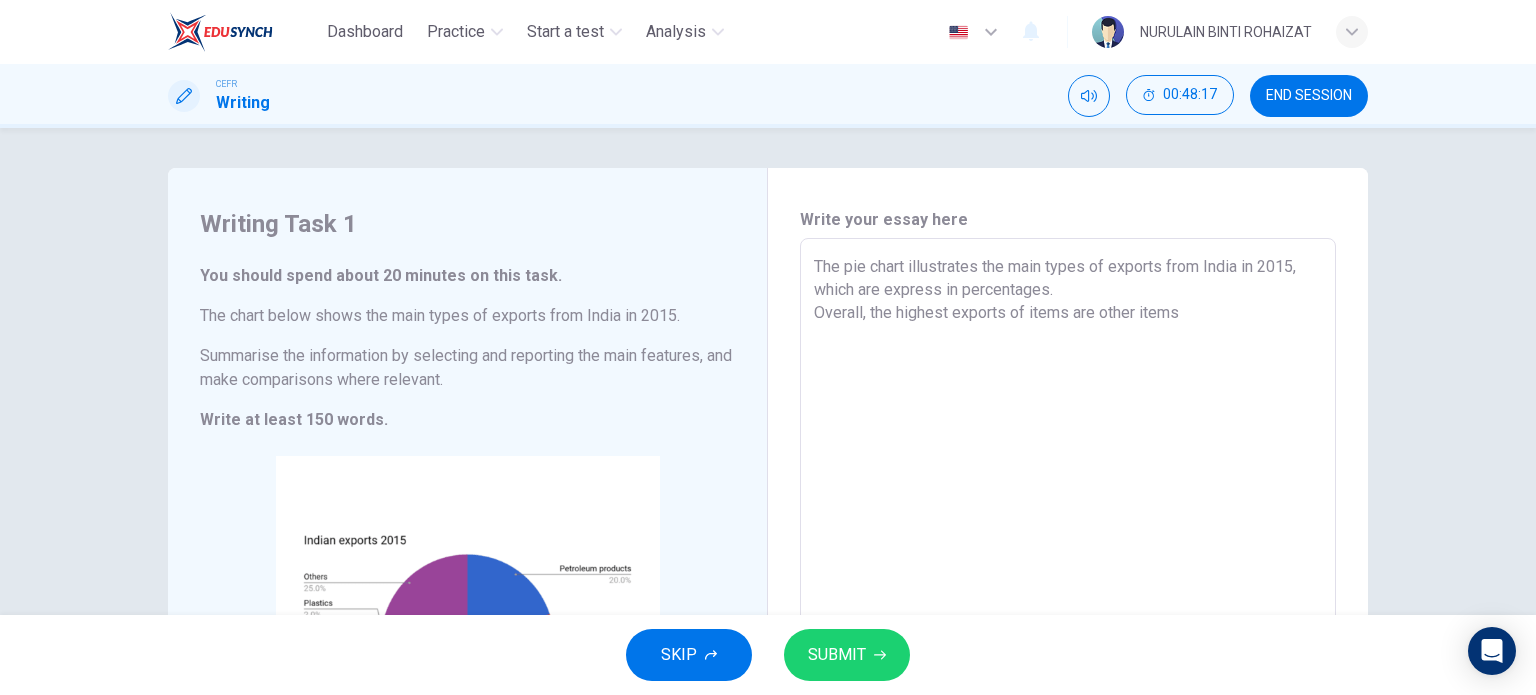click on "The pie chart illustrates the main types of exports from India in 2015, which are express in percentages.
Overall, the highest exports of items are other items" at bounding box center (1068, 522) 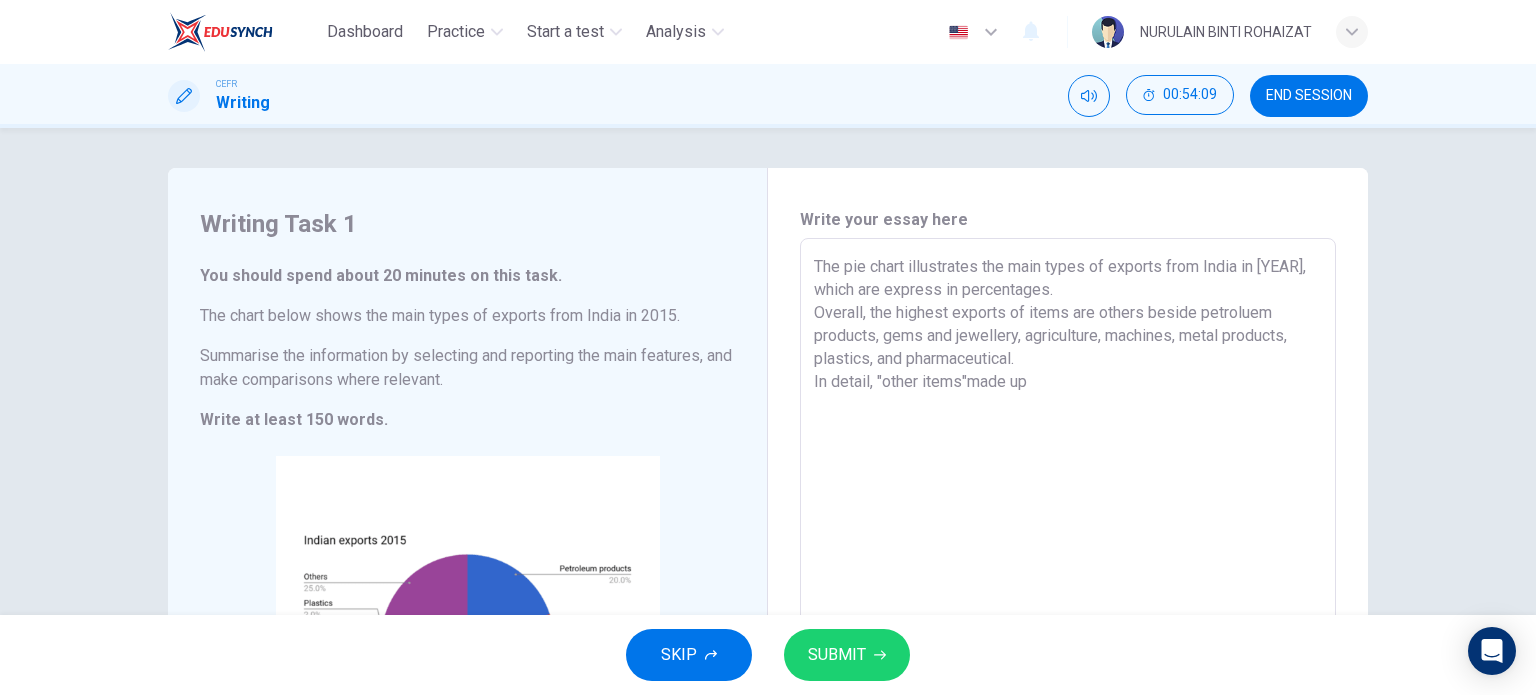 click on "The pie chart illustrates the main types of exports from India in [YEAR], which are express in percentages.
Overall, the highest exports of items are others beside petroluem products, gems and jewellery, agriculture, machines, metal products, plastics, and pharmaceutical.
In detail, "other items"made up" at bounding box center [1068, 522] 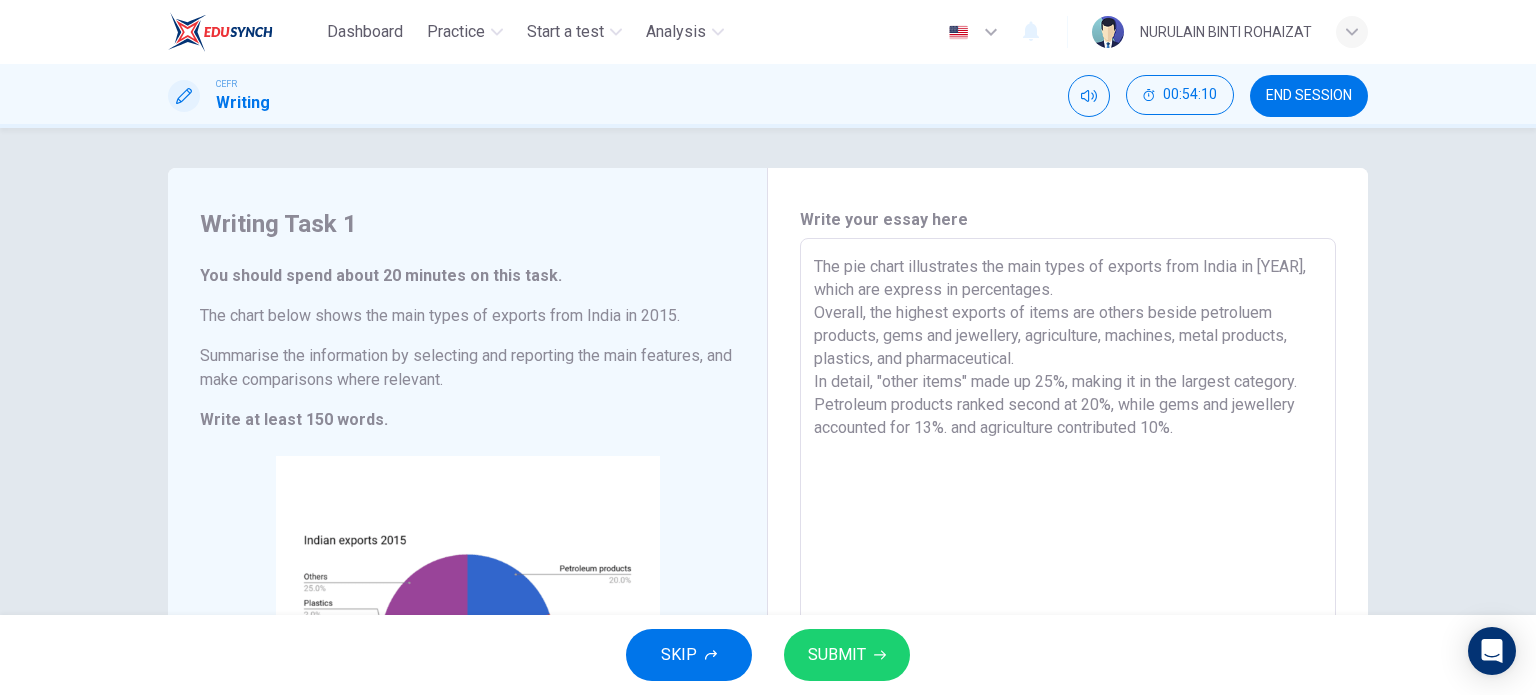 click on "The pie chart illustrates the main types of exports from India in [YEAR], which are express in percentages.
Overall, the highest exports of items are others beside petroluem products, gems and jewellery, agriculture, machines, metal products, plastics, and pharmaceutical.
In detail, "other items" made up 25%, making it in the largest category. Petroleum products ranked second at 20%, while gems and jewellery accounted for 13%. and agriculture contributed 10%." at bounding box center [1068, 522] 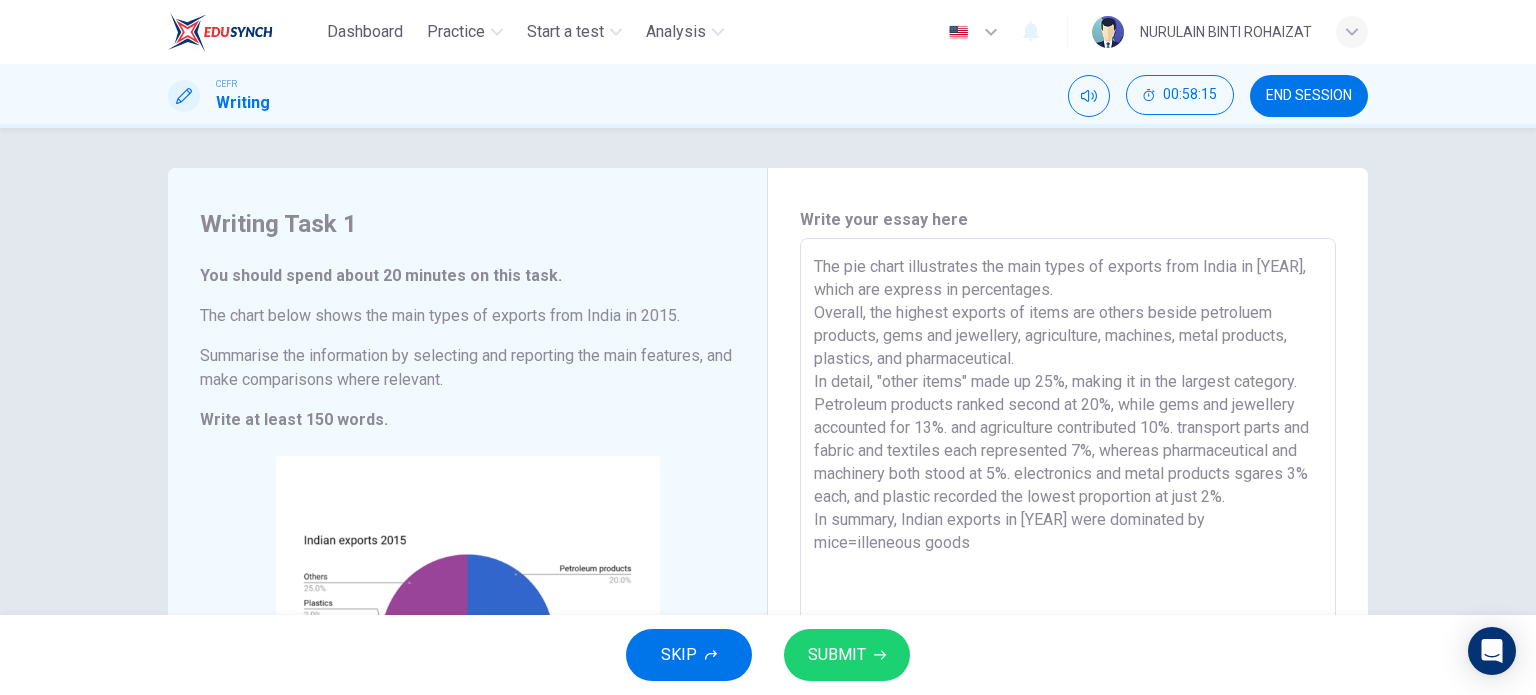 click on "The pie chart illustrates the main types of exports from India in [YEAR], which are express in percentages.
Overall, the highest exports of items are others beside petroluem products, gems and jewellery, agriculture, machines, metal products, plastics, and pharmaceutical.
In detail, "other items" made up 25%, making it in the largest category. Petroleum products ranked second at 20%, while gems and jewellery accounted for 13%. and agriculture contributed 10%. transport parts and fabric and textiles each represented 7%, whereas pharmaceutical and machinery both stood at 5%. electronics and metal products sgares 3% each, and plastic recorded the lowest proportion at just 2%.
In summary, Indian exports in [YEAR] were dominated by mice=illeneous goods" at bounding box center (1068, 522) 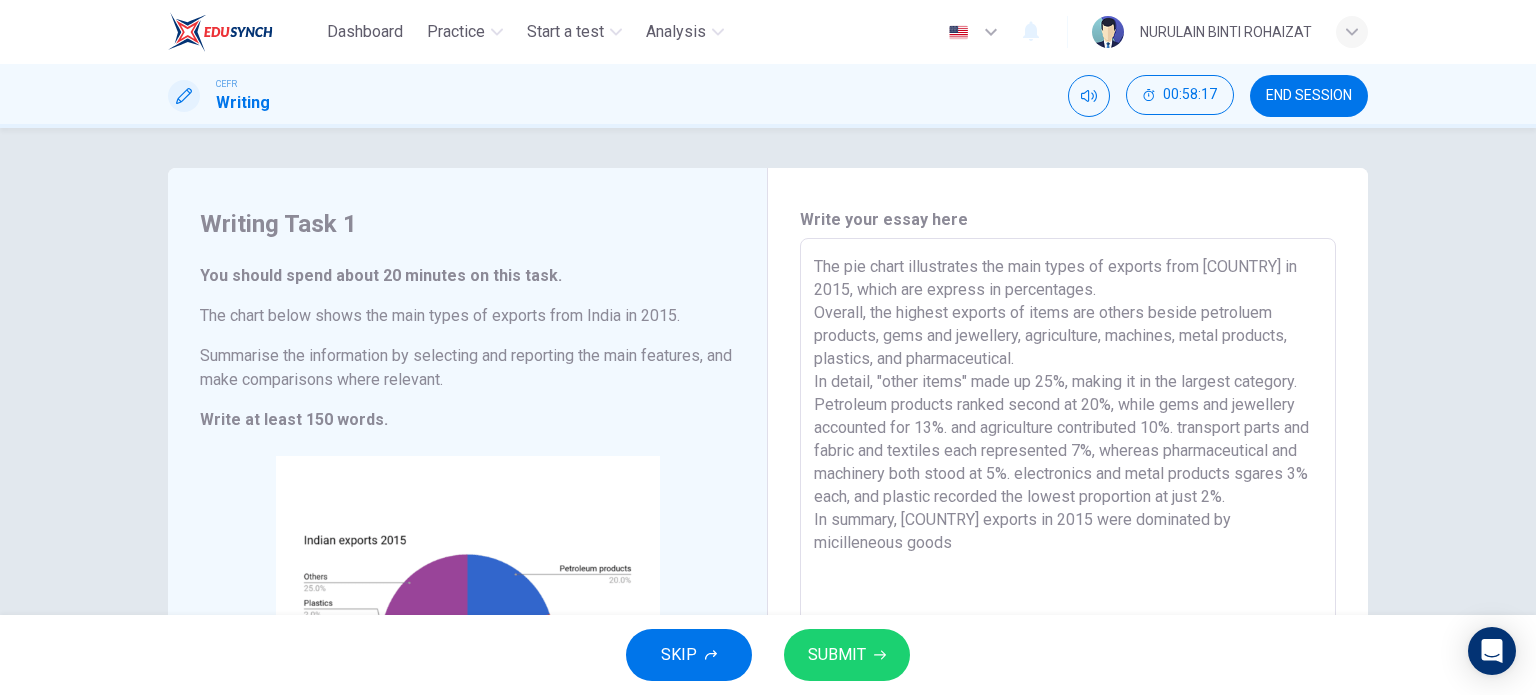 click on "The pie chart illustrates the main types of exports from [COUNTRY] in 2015, which are express in percentages.
Overall, the highest exports of items are others beside petroluem products, gems and jewellery, agriculture, machines, metal products, plastics, and pharmaceutical.
In detail, "other items" made up 25%, making it in the largest category. Petroleum products ranked second at 20%, while gems and jewellery accounted for 13%. and agriculture contributed 10%. transport parts and fabric and textiles each represented 7%, whereas pharmaceutical and machinery both stood at 5%. electronics and metal products sgares 3% each, and plastic recorded the lowest proportion at just 2%.
In summary, [COUNTRY] exports in 2015 were dominated by micilleneous goods" at bounding box center [1068, 522] 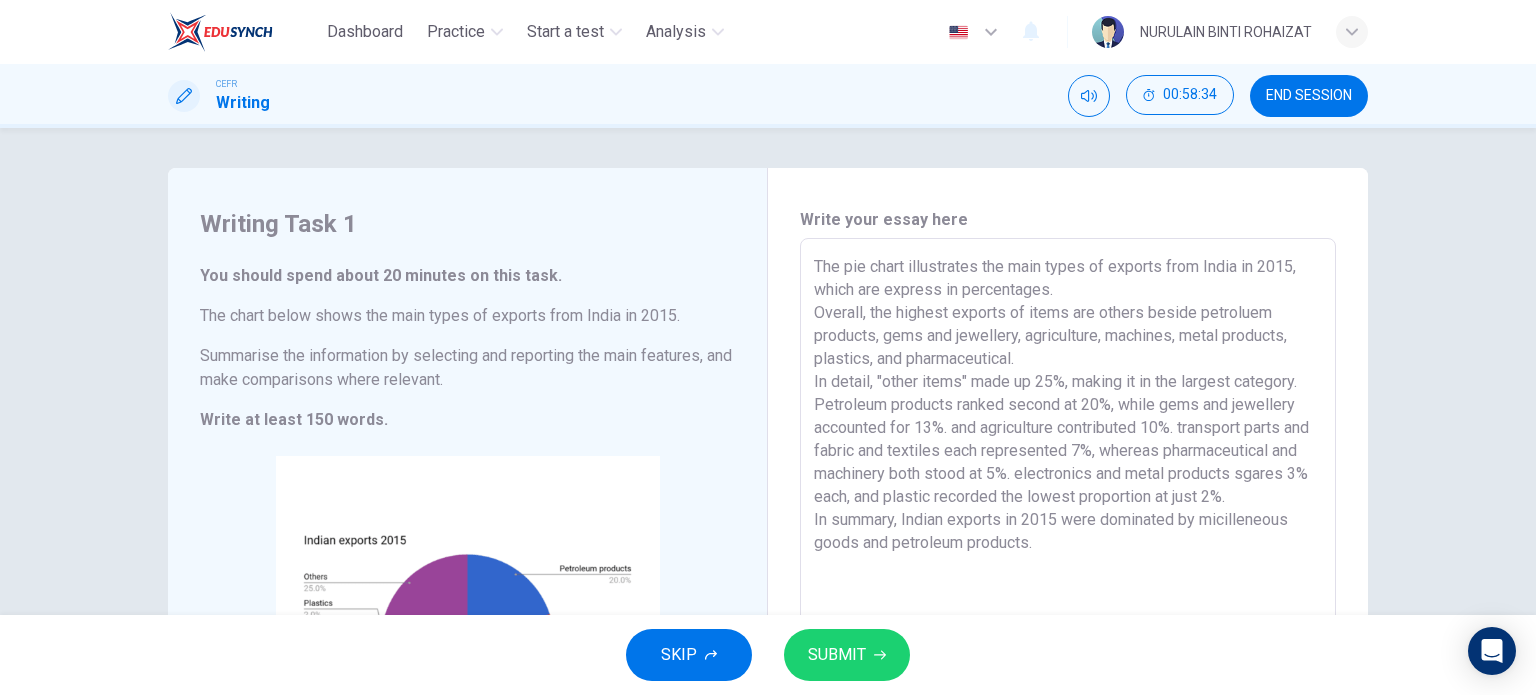 type on "The pie chart illustrates the main types of exports from India in 2015, which are express in percentages.
Overall, the highest exports of items are others beside petroluem products, gems and jewellery, agriculture, machines, metal products, plastics, and pharmaceutical.
In detail, "other items" made up 25%, making it in the largest category. Petroleum products ranked second at 20%, while gems and jewellery accounted for 13%. and agriculture contributed 10%. transport parts and fabric and textiles each represented 7%, whereas pharmaceutical and machinery both stood at 5%. electronics and metal products sgares 3% each, and plastic recorded the lowest proportion at just 2%.
In summary, Indian exports in 2015 were dominated by micilleneous goods and petroleum products." 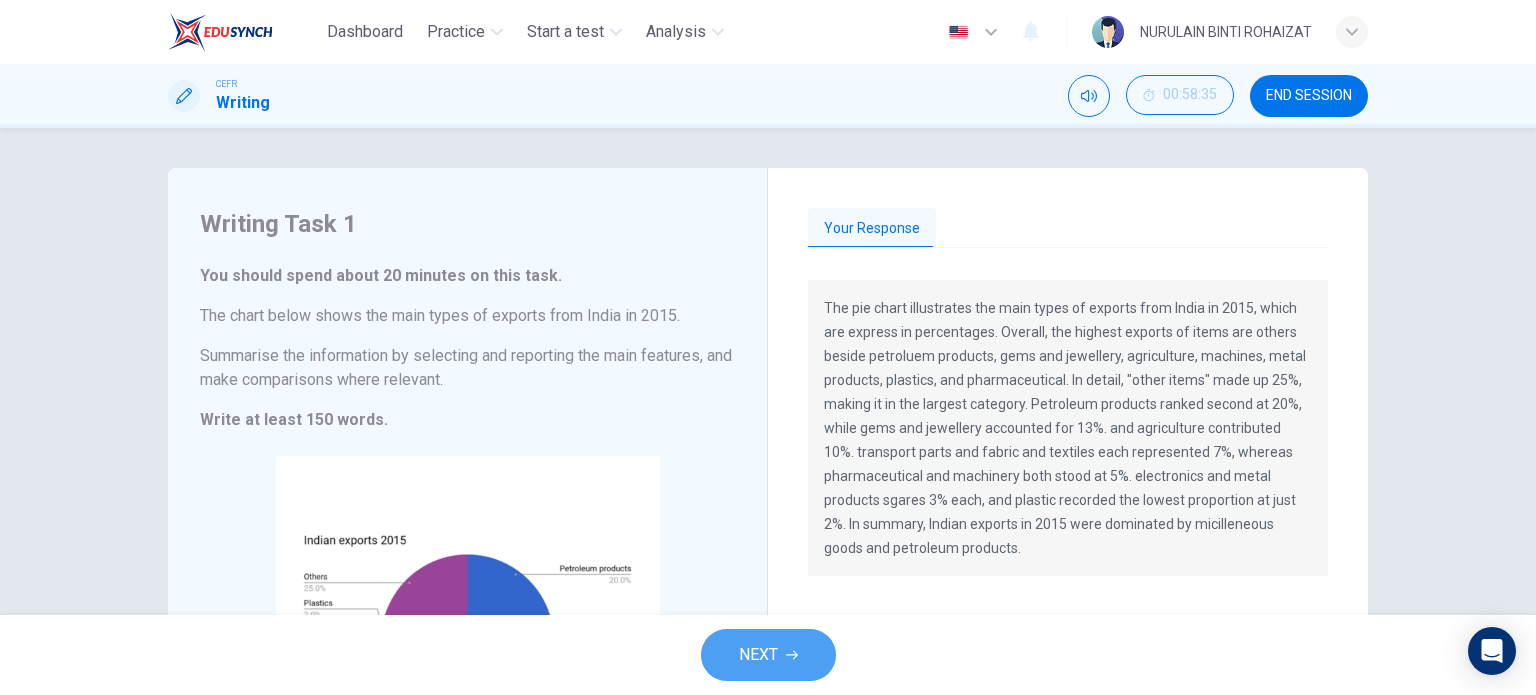 click on "NEXT" at bounding box center (768, 655) 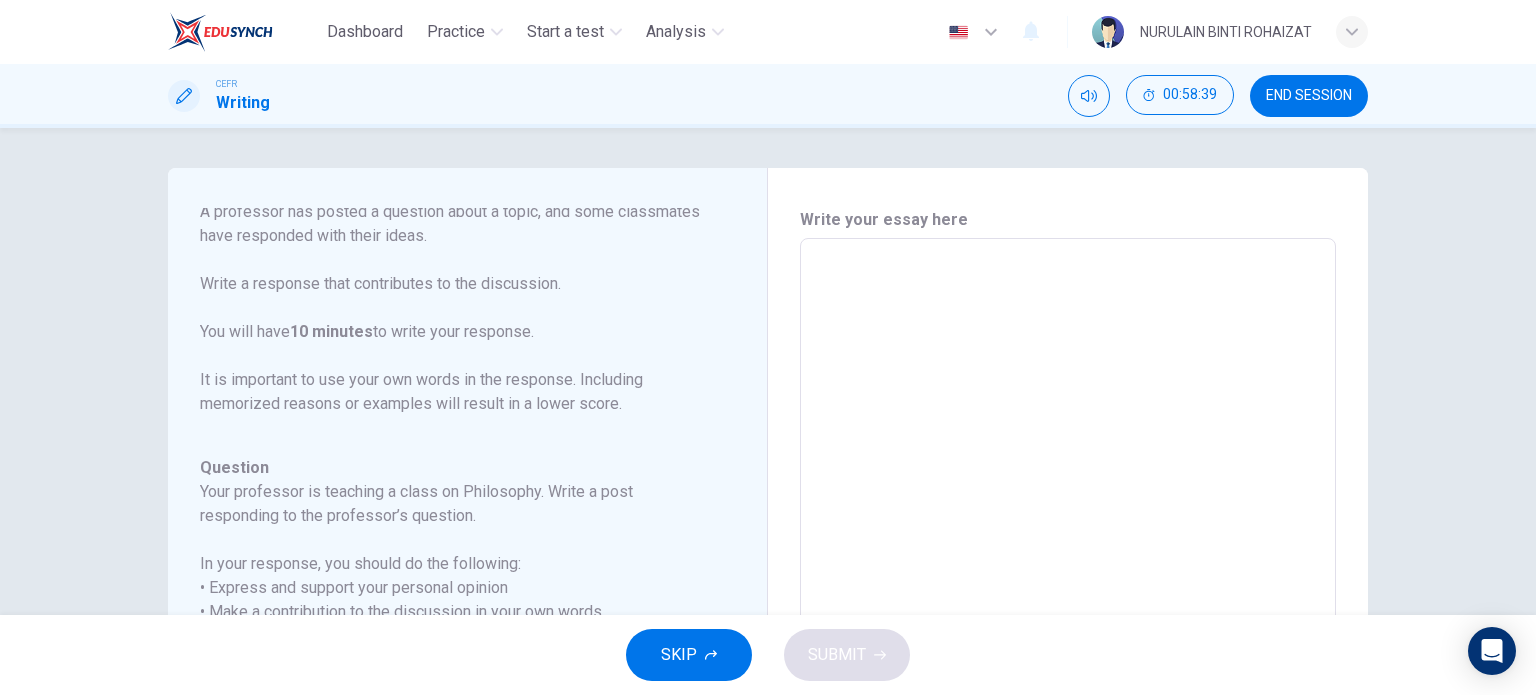 scroll, scrollTop: 197, scrollLeft: 0, axis: vertical 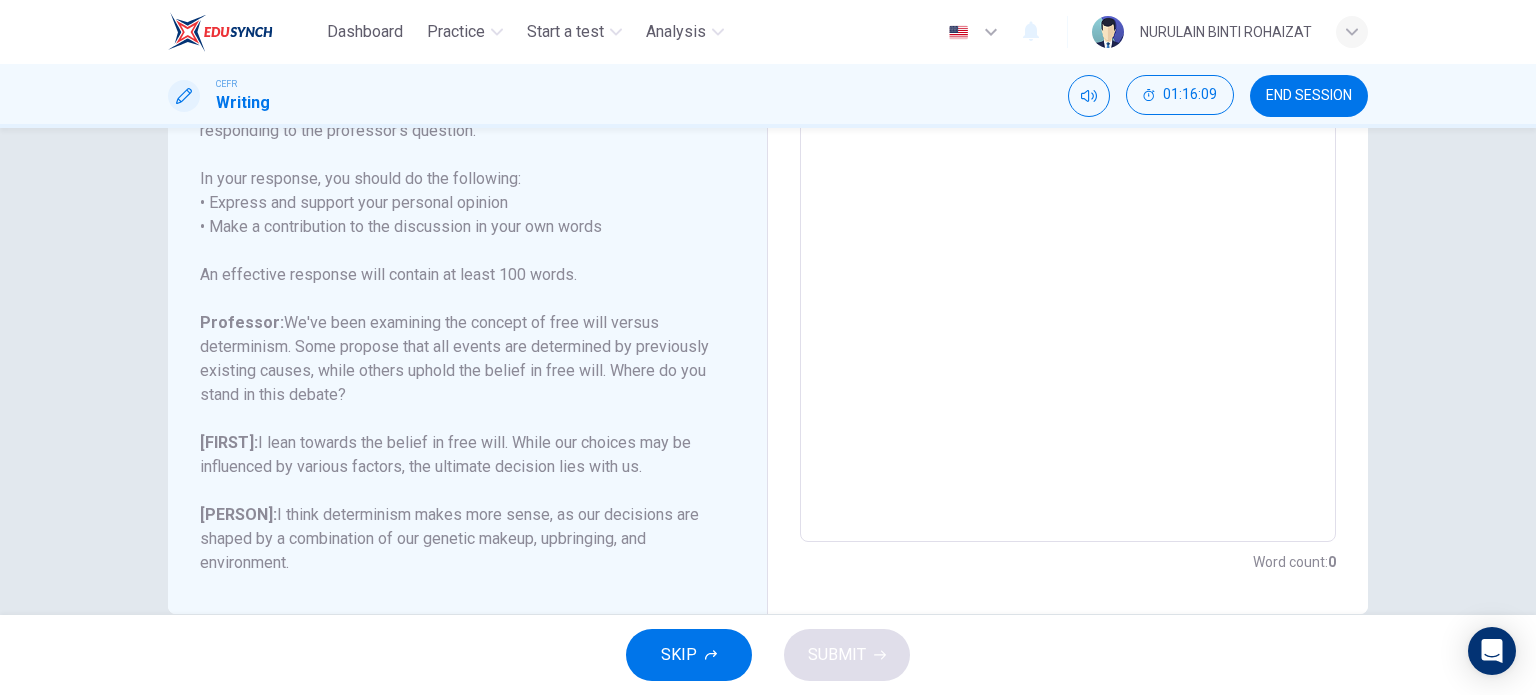 click at bounding box center (1068, 208) 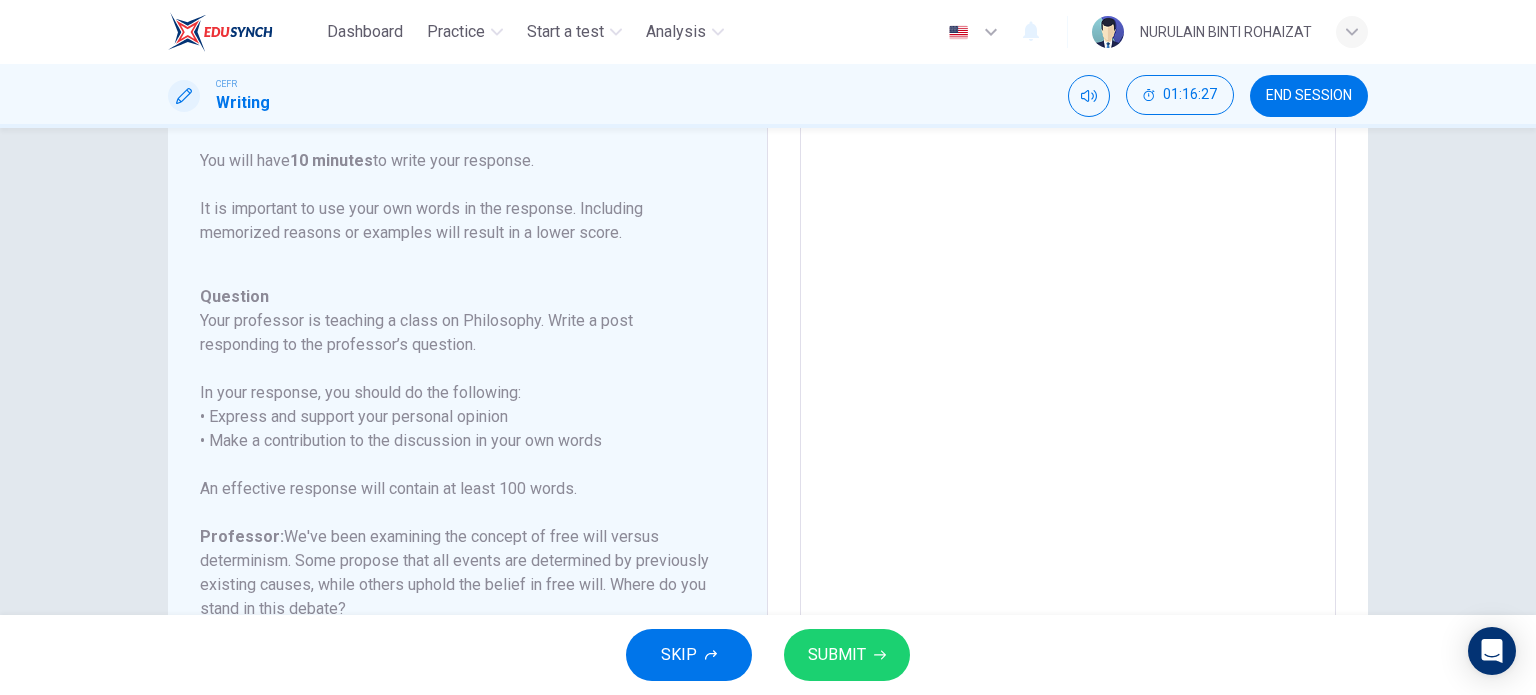 scroll, scrollTop: 403, scrollLeft: 0, axis: vertical 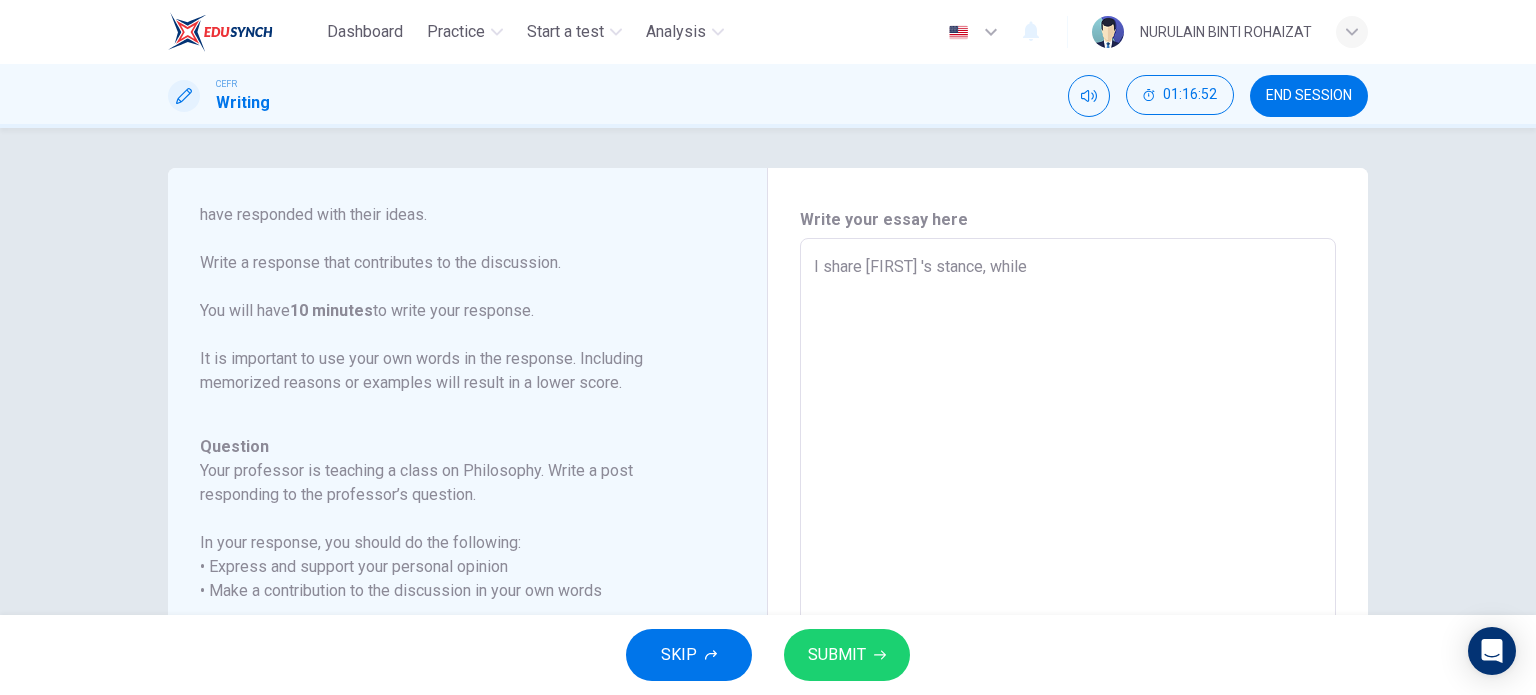 click on "I share [FIRST] 's stance, while" at bounding box center (1068, 572) 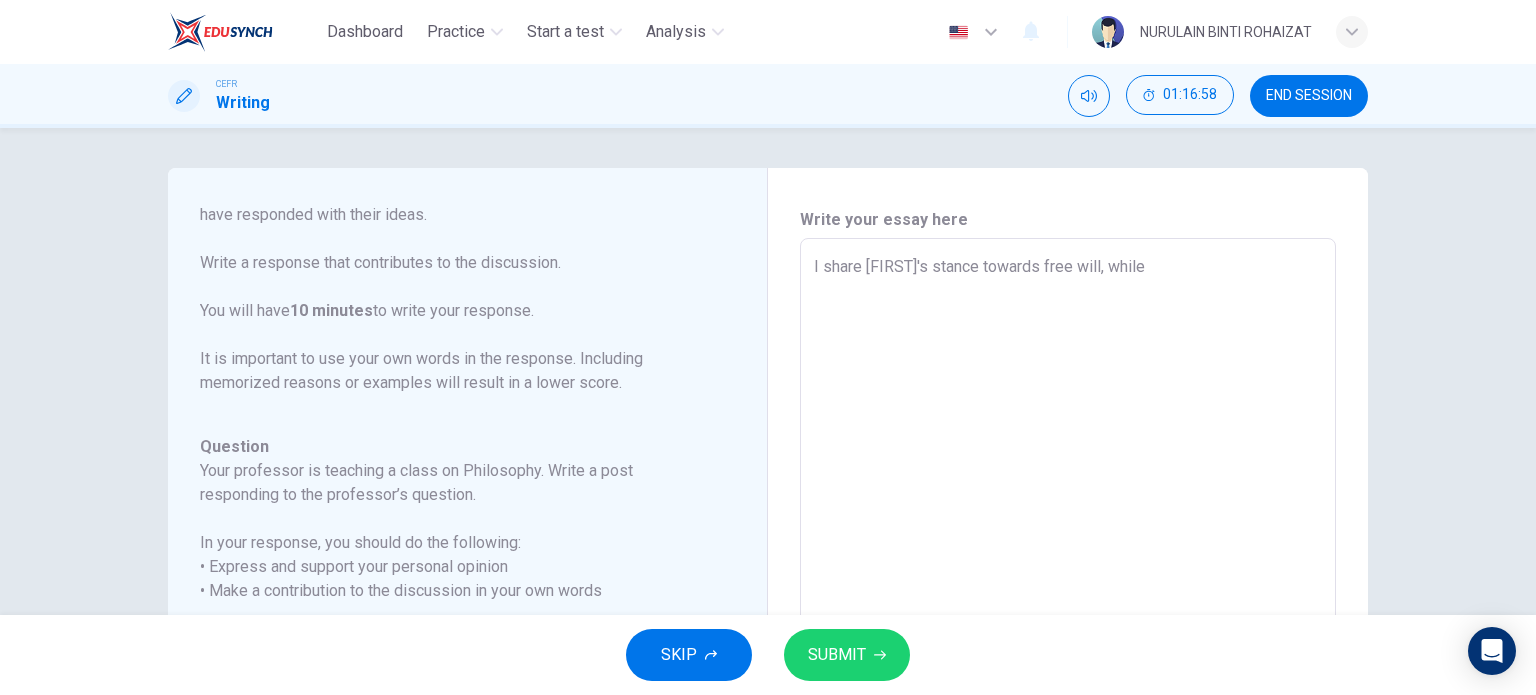 click on "I share [FIRST]'s stance towards free will, while" at bounding box center [1068, 572] 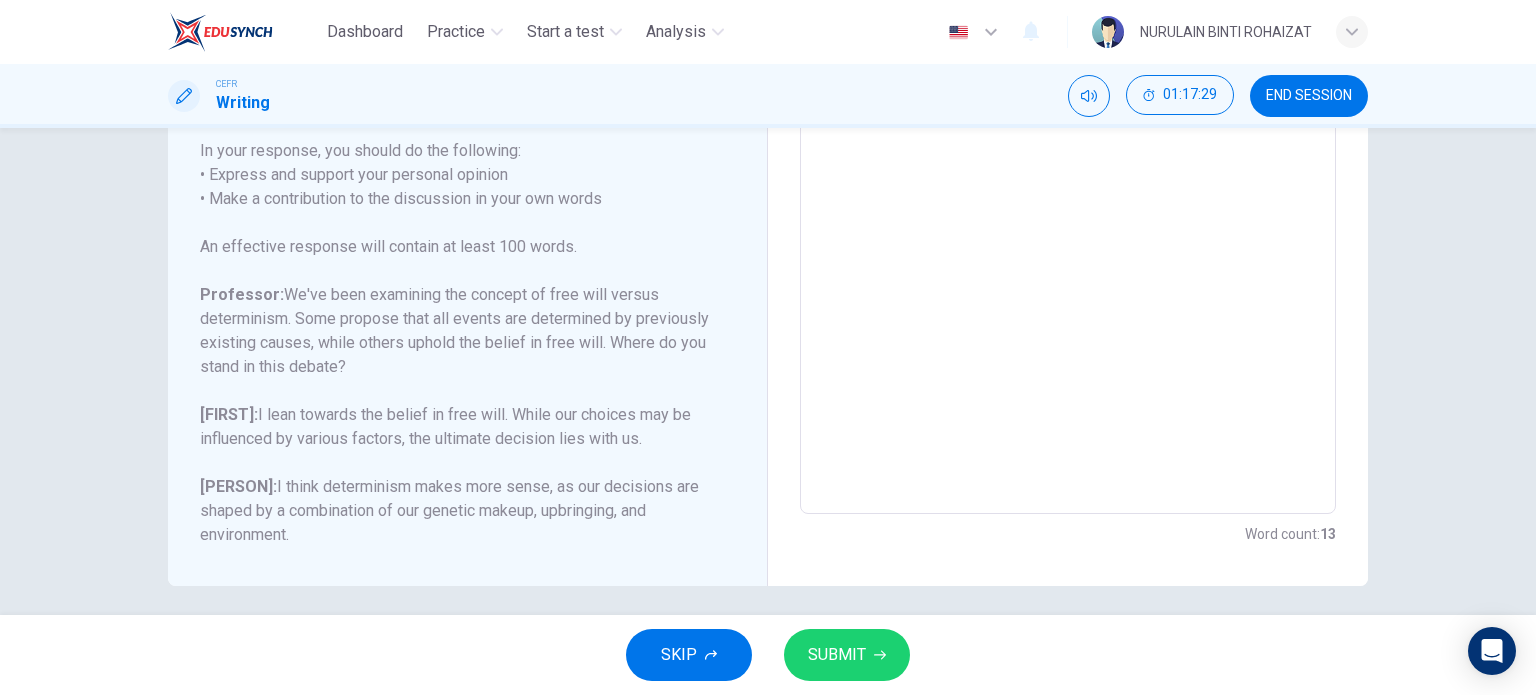 scroll, scrollTop: 0, scrollLeft: 0, axis: both 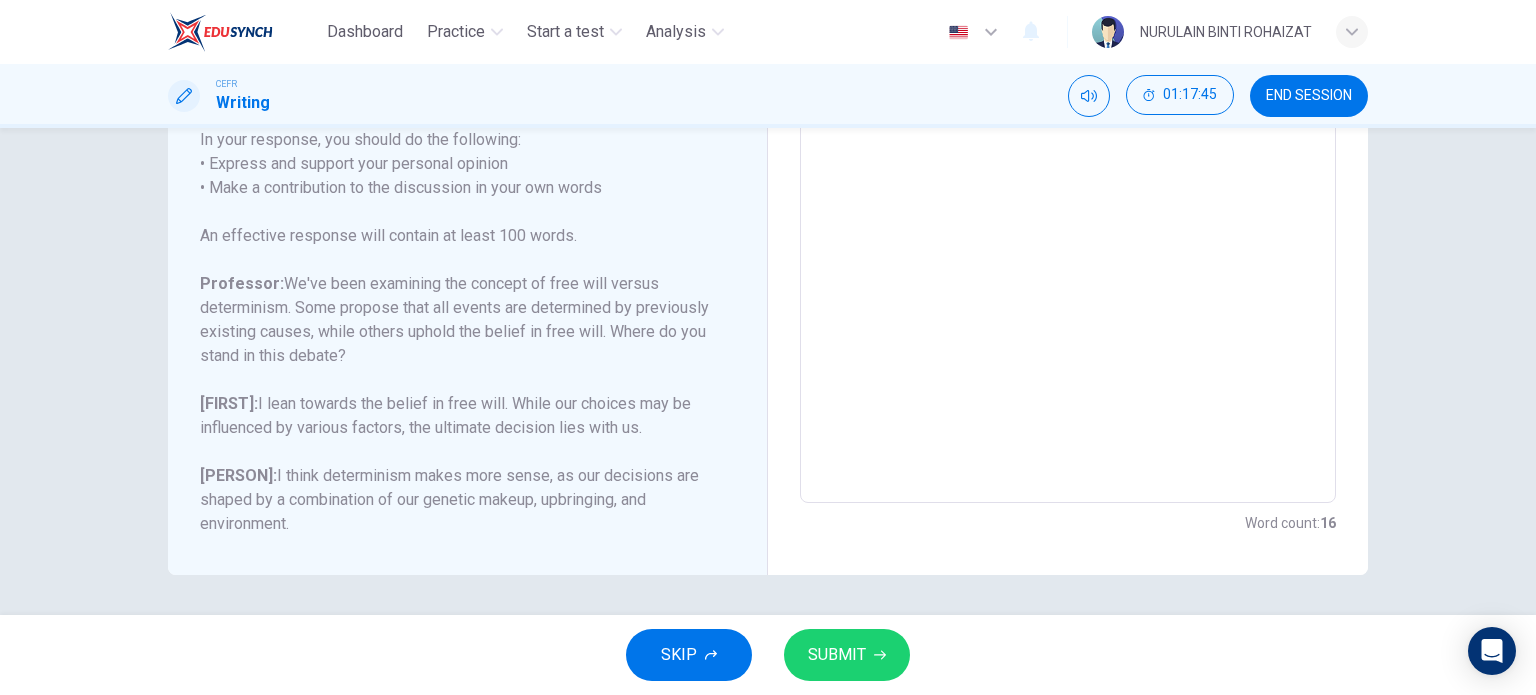 type on "I share [FIRST]'s stance towards free will, while acknowledging [FIRST]'s opinions on determination. In my view," 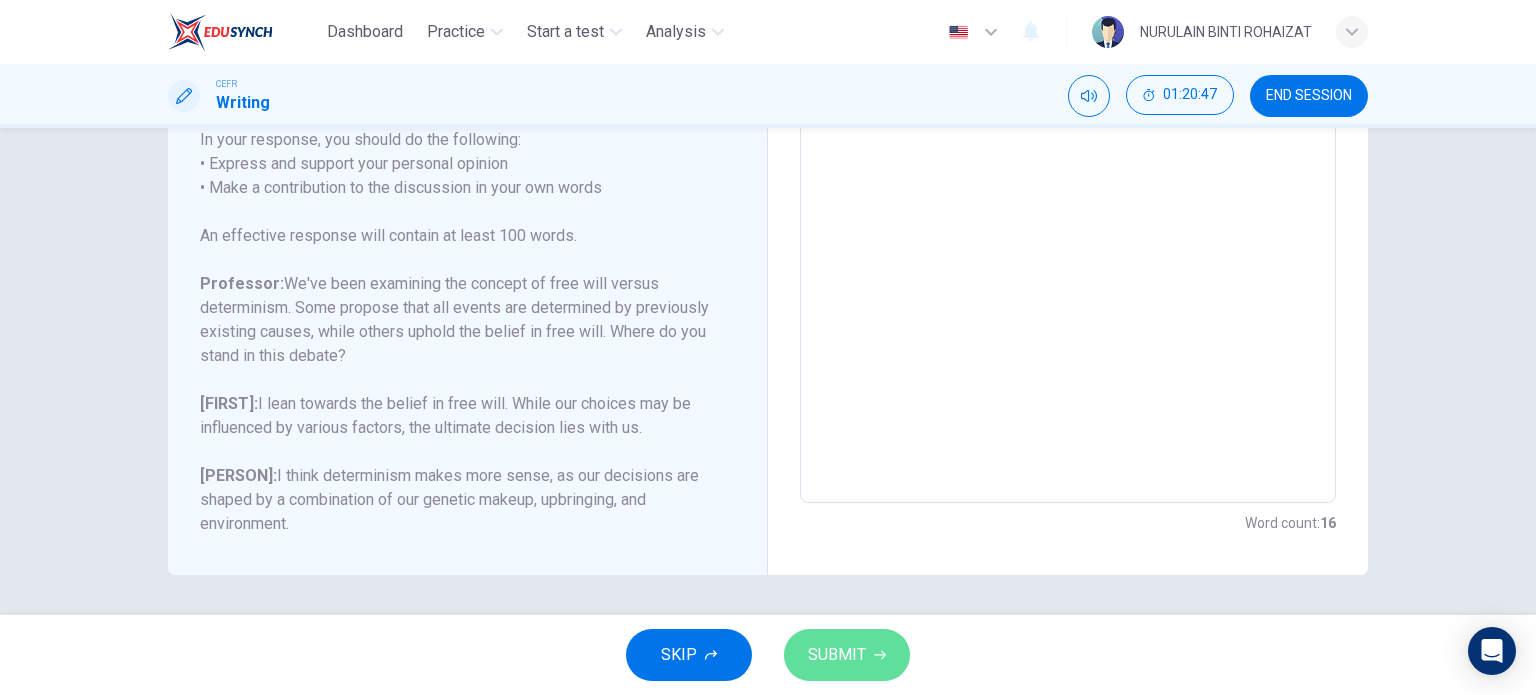 click on "SUBMIT" at bounding box center (837, 655) 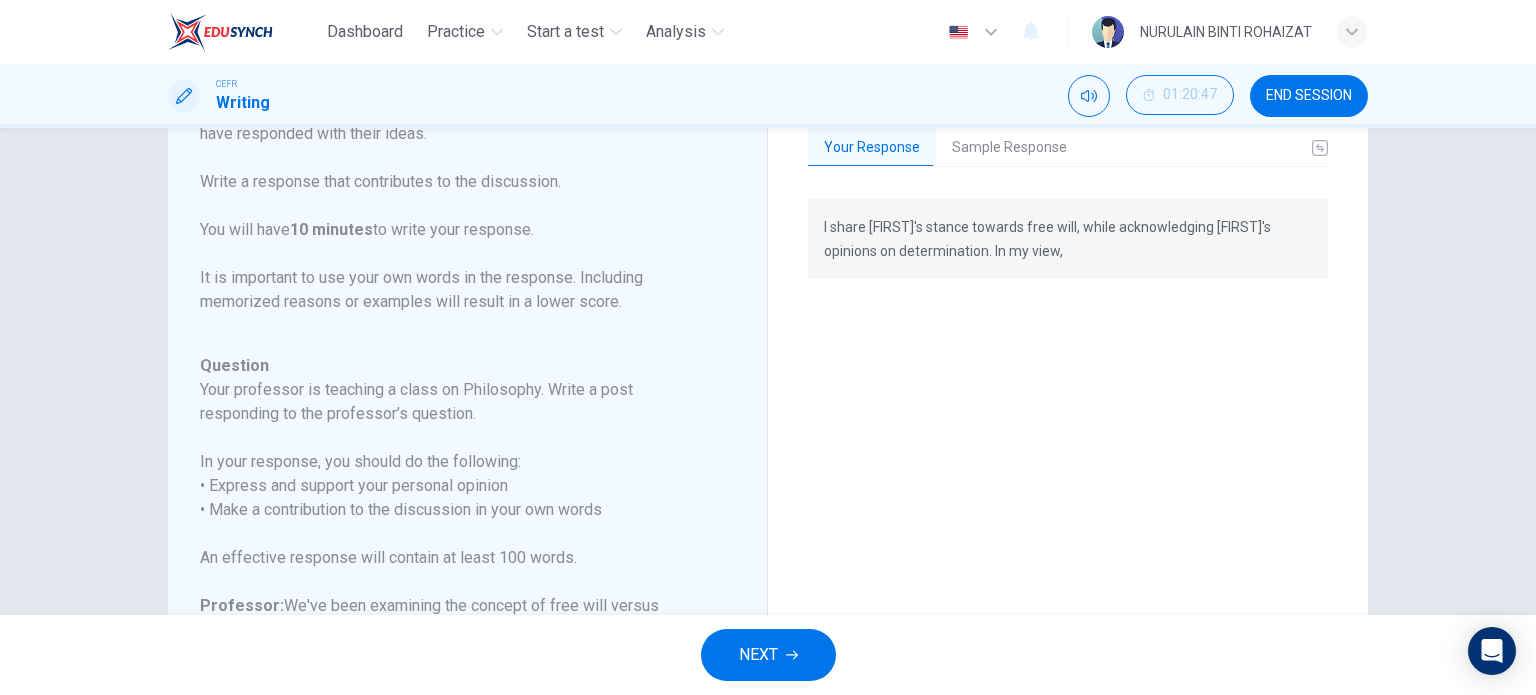scroll, scrollTop: 0, scrollLeft: 0, axis: both 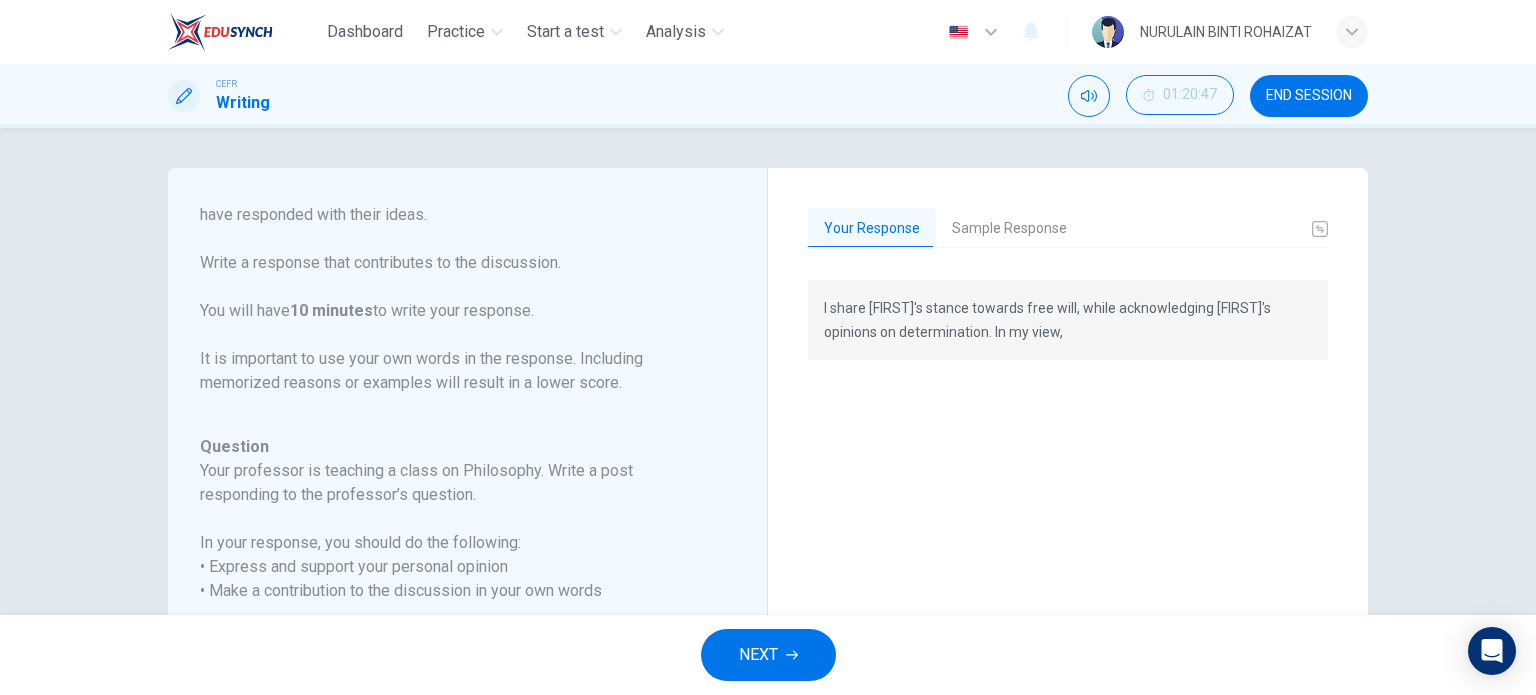 click on "Sample Response" at bounding box center [1009, 229] 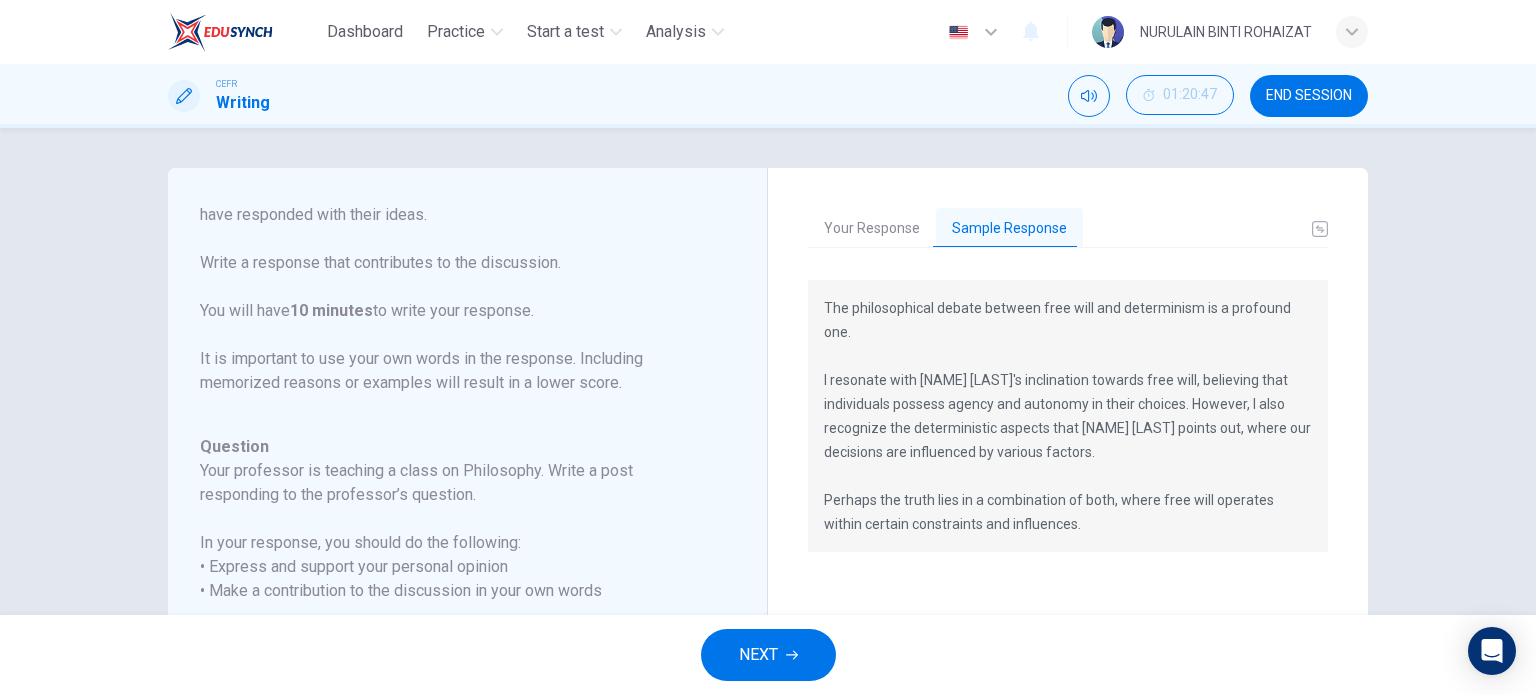 type 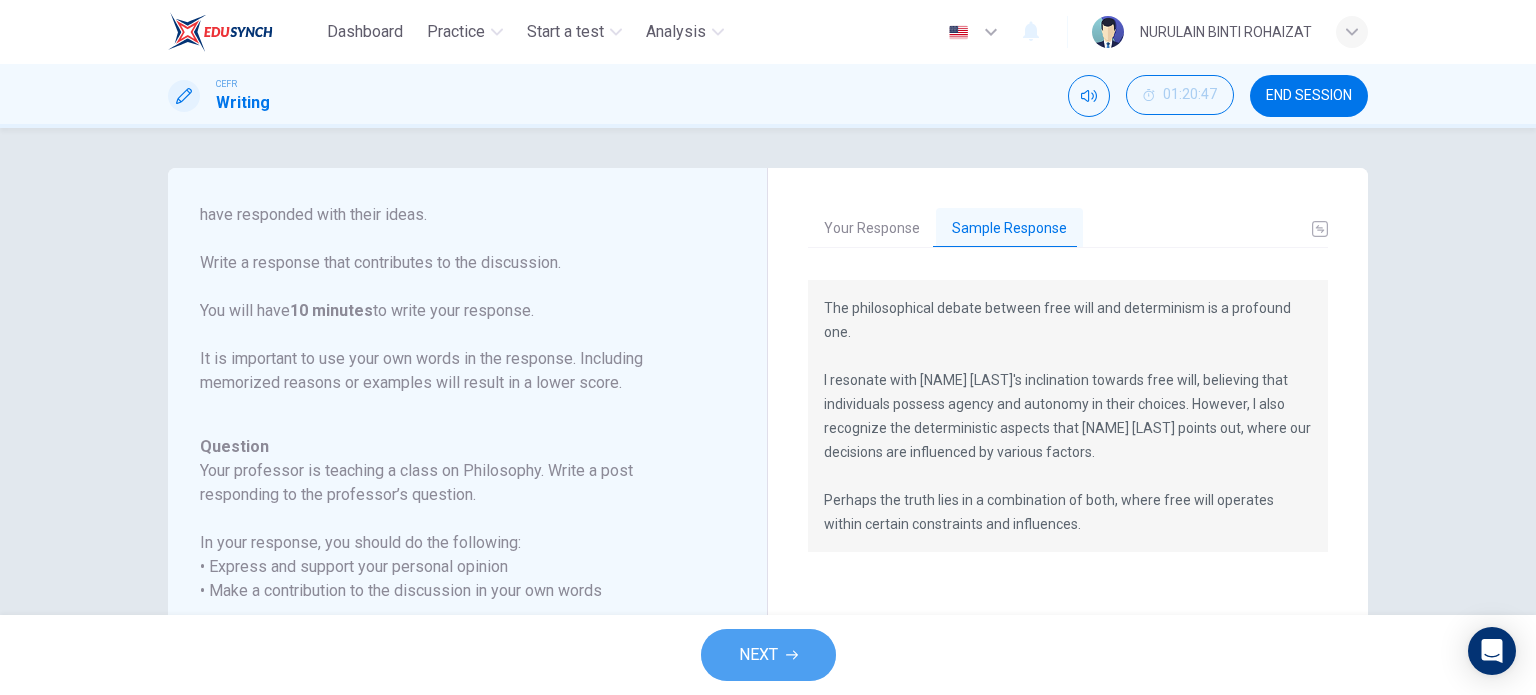 click on "NEXT" at bounding box center (758, 655) 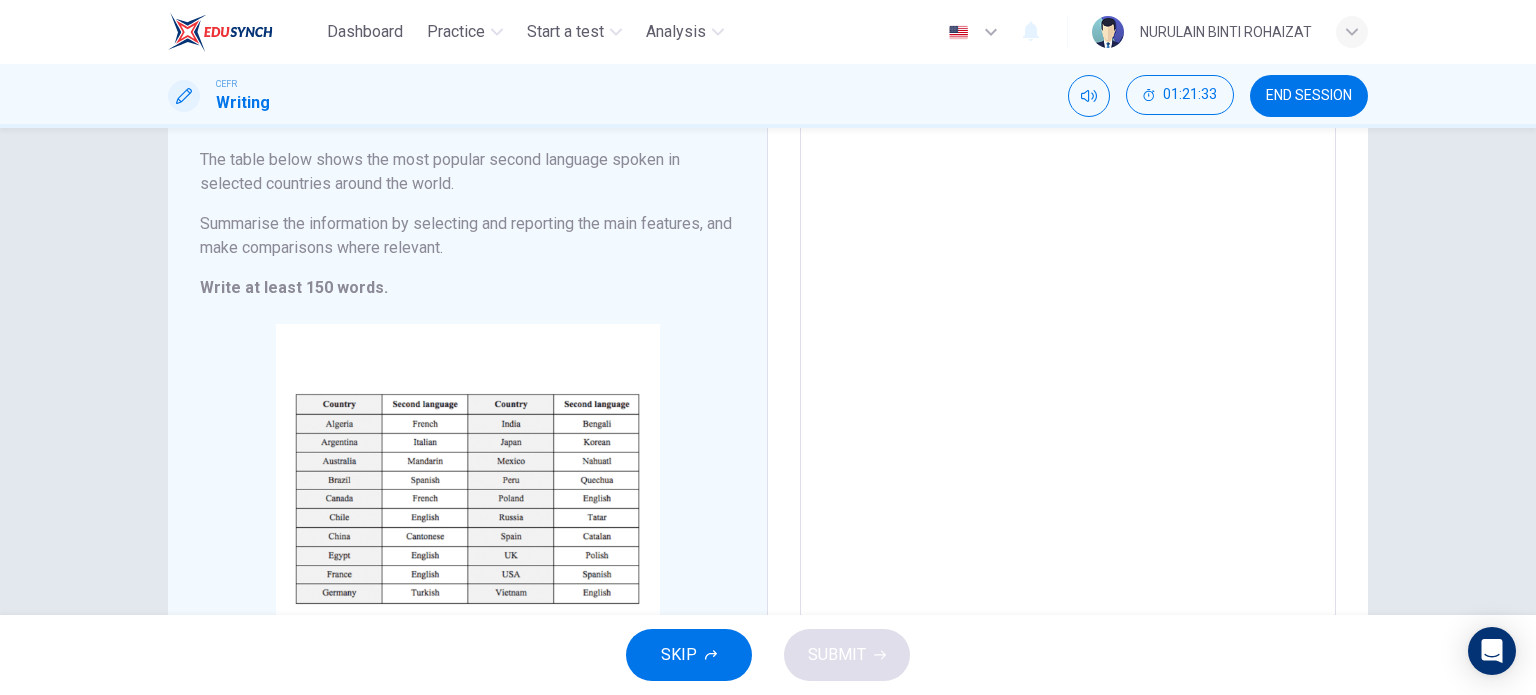 scroll, scrollTop: 325, scrollLeft: 0, axis: vertical 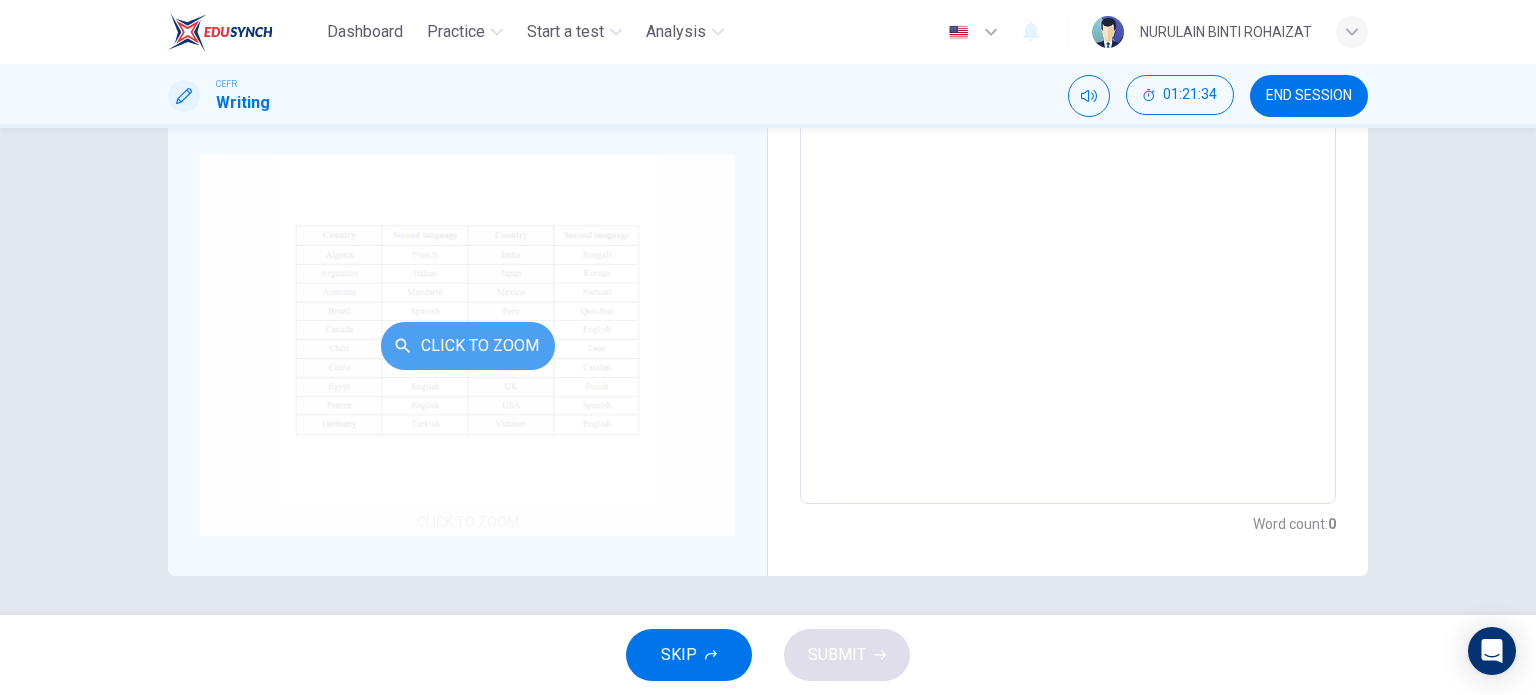 click on "Click to Zoom" at bounding box center [468, 346] 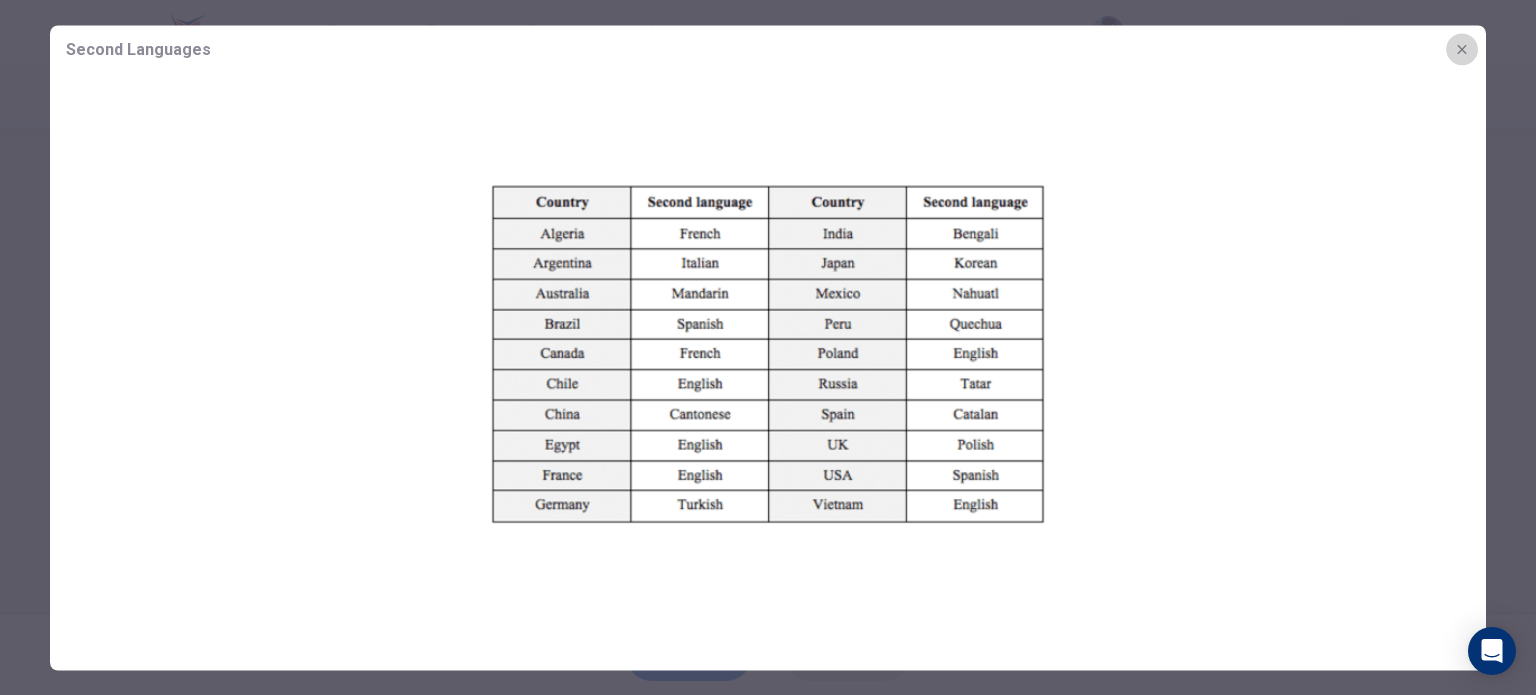 click at bounding box center (1462, 49) 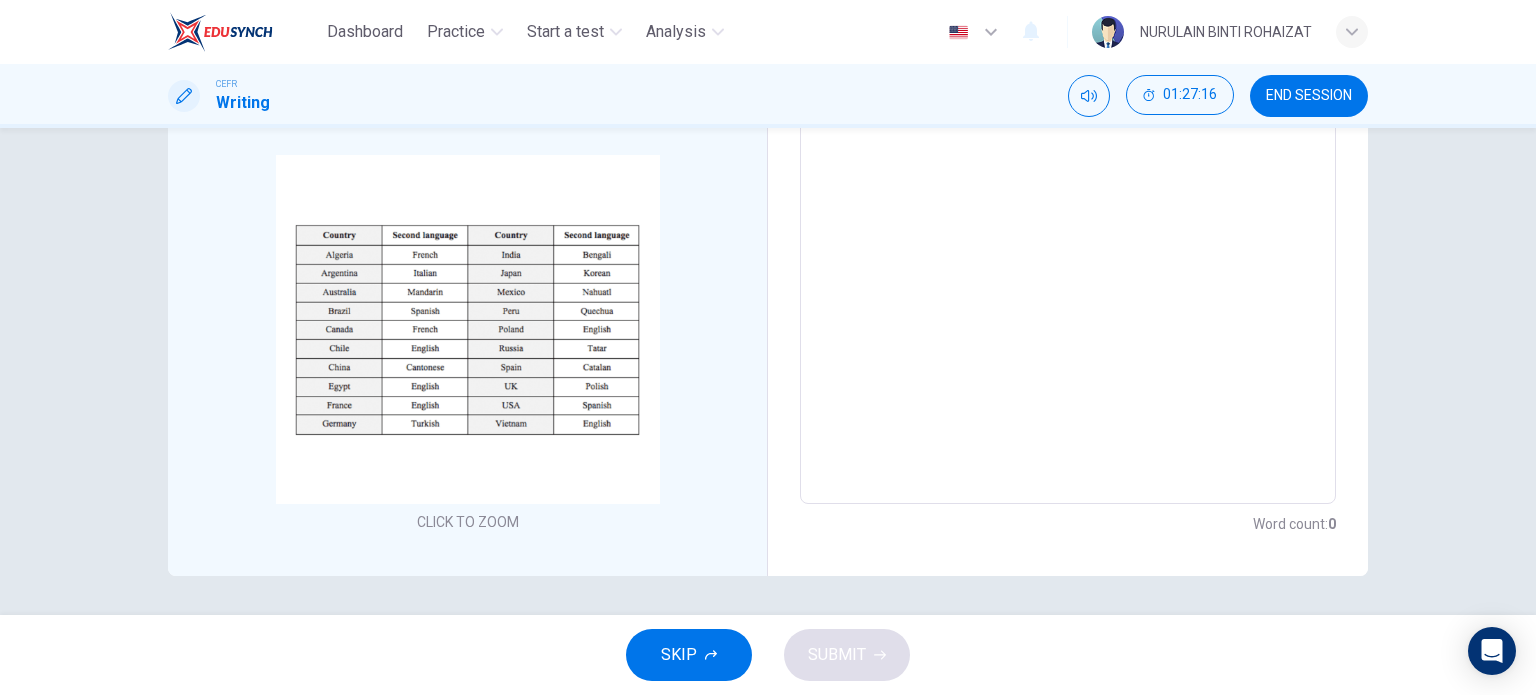 scroll, scrollTop: 0, scrollLeft: 0, axis: both 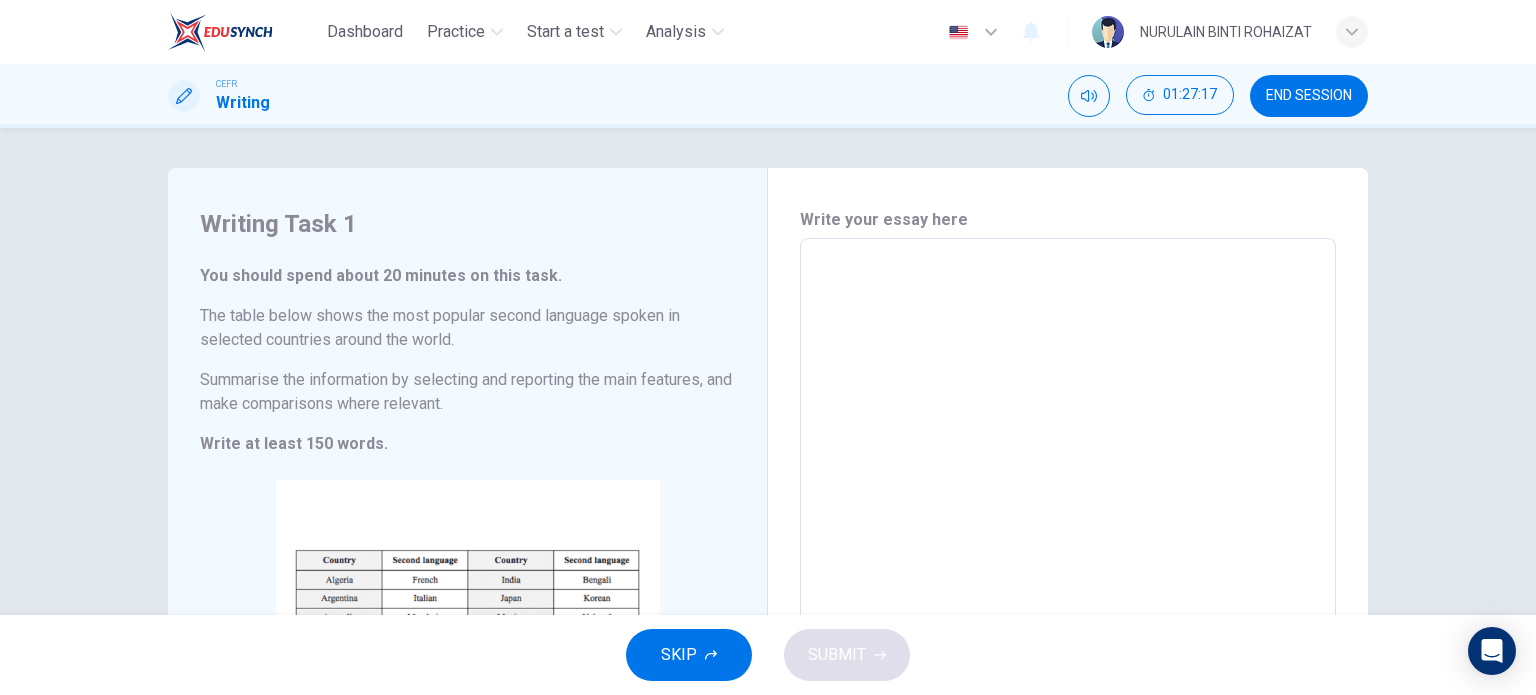click at bounding box center (1068, 534) 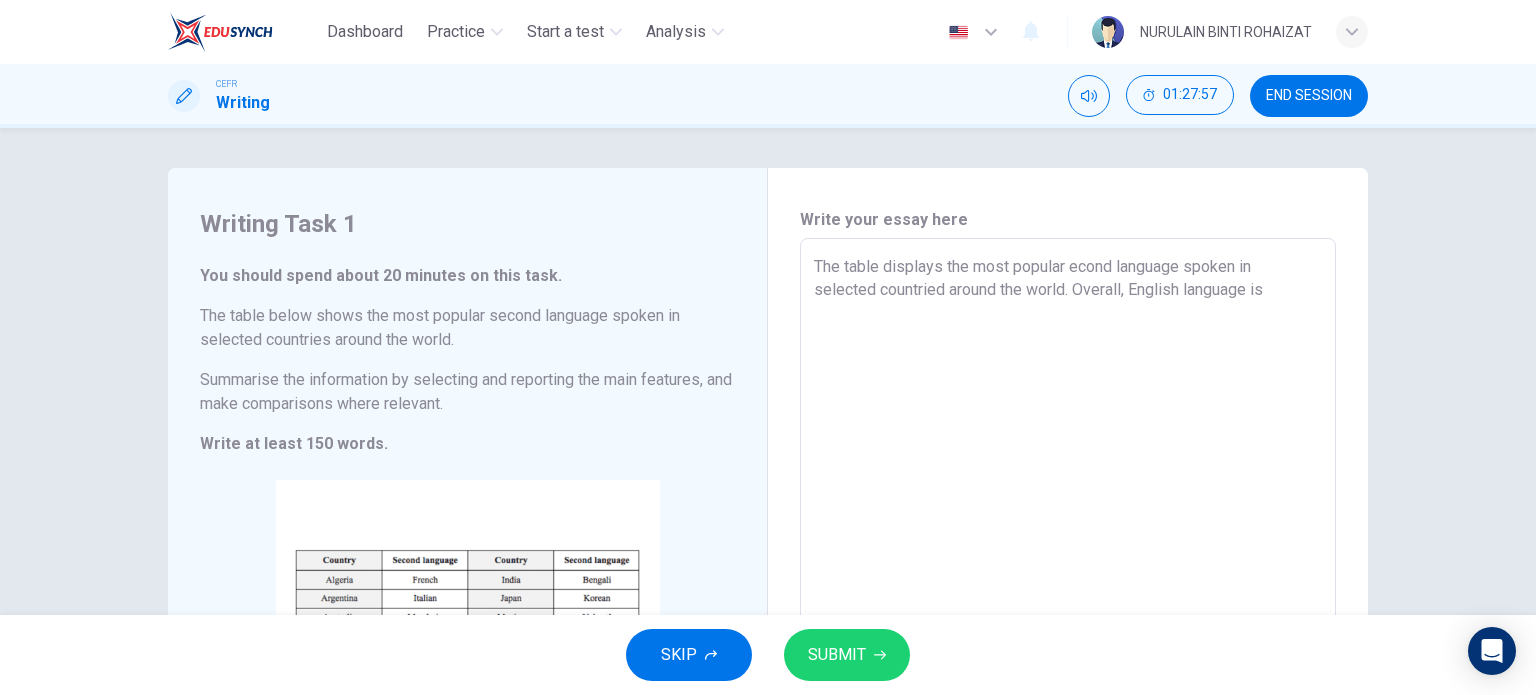 click on "The table displays the most popular econd language spoken in selected countried around the world. Overall, English language is" at bounding box center [1068, 534] 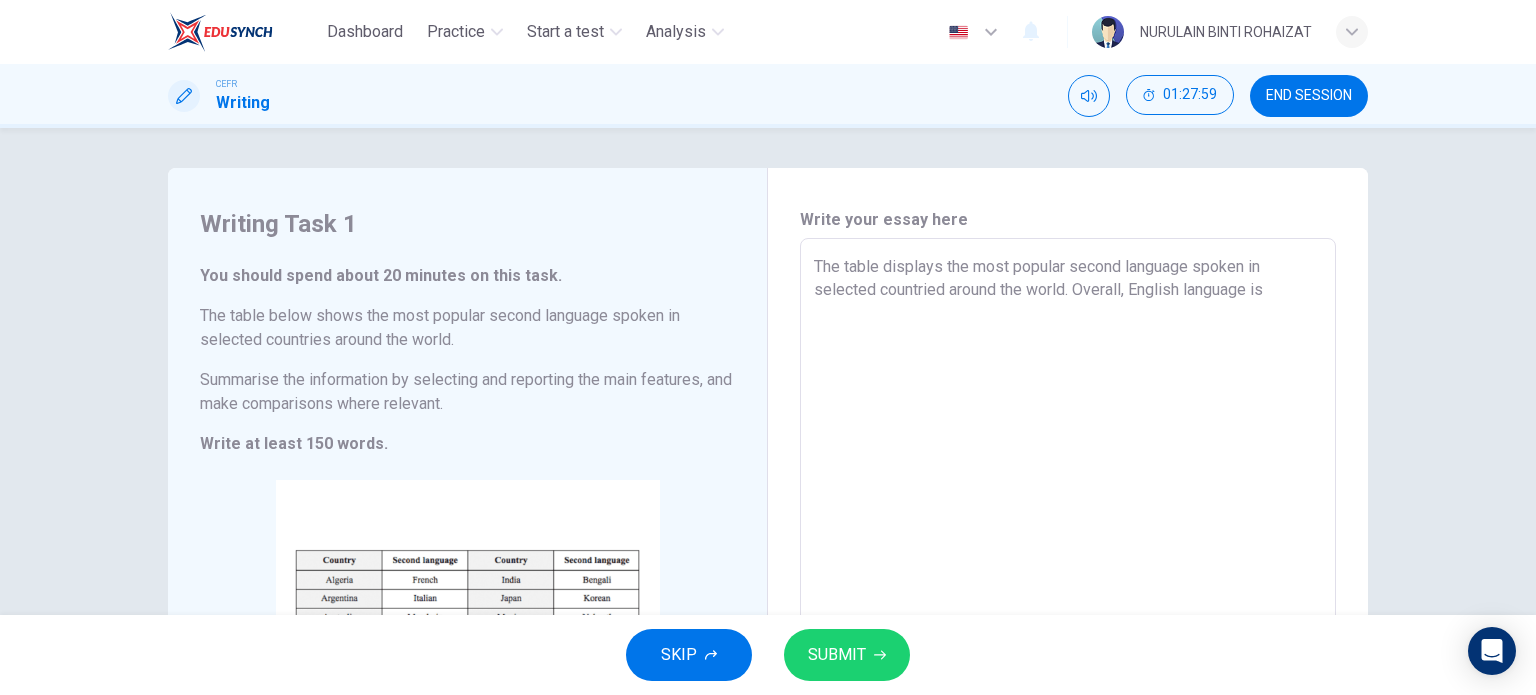 click on "The table displays the most popular second language spoken in selected countried around the world. Overall, English language is" at bounding box center (1068, 534) 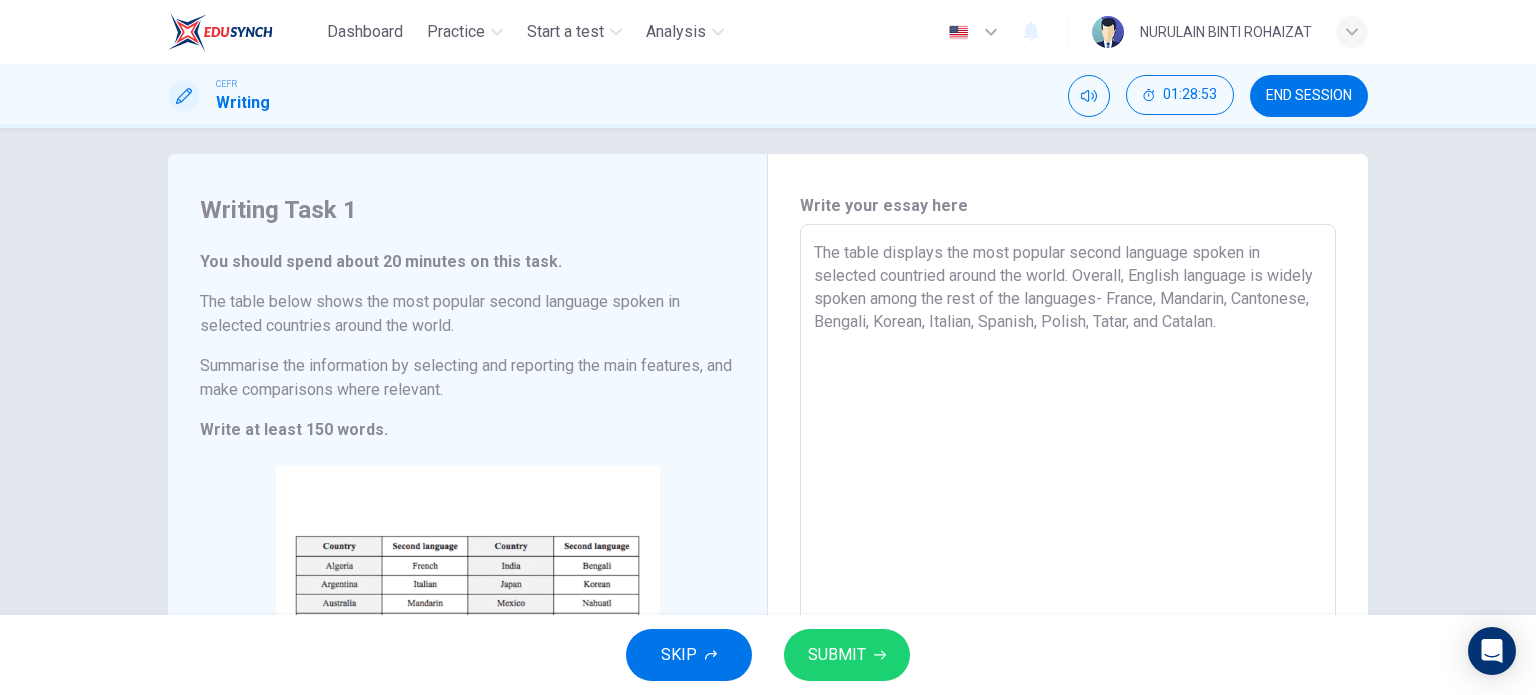 scroll, scrollTop: 11, scrollLeft: 0, axis: vertical 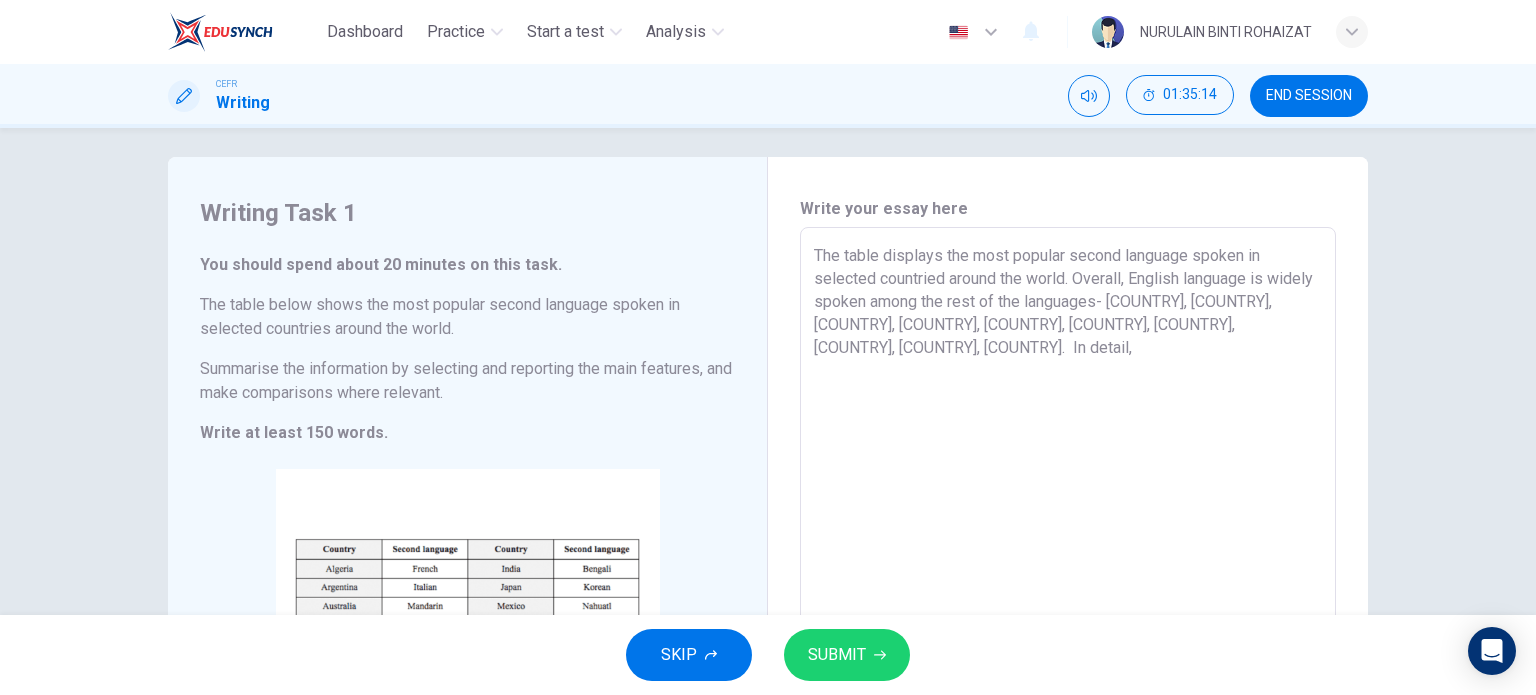 type on "The table displays the most popular second language spoken in selected countried around the world. Overall, English language is widely spoken among the rest of the languages- [COUNTRY], [COUNTRY], [COUNTRY], [COUNTRY], [COUNTRY], [COUNTRY], [COUNTRY], [COUNTRY], [COUNTRY], [COUNTRY].  In detail," 